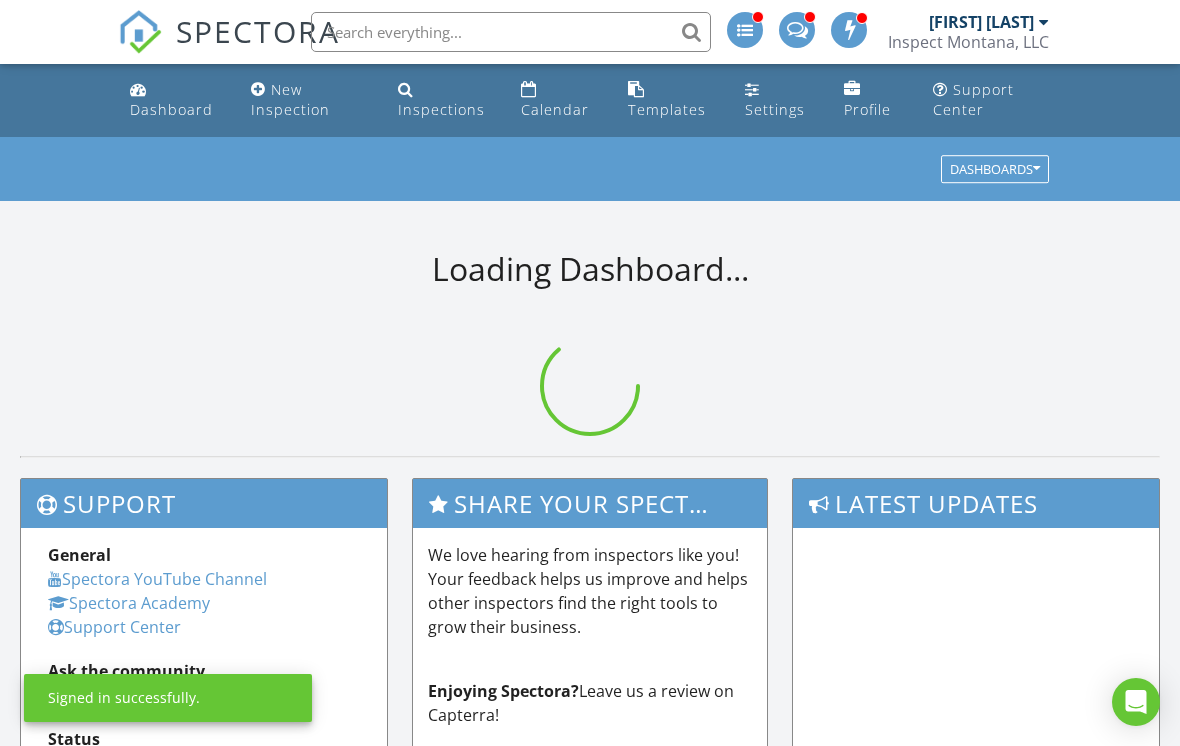 scroll, scrollTop: 0, scrollLeft: 0, axis: both 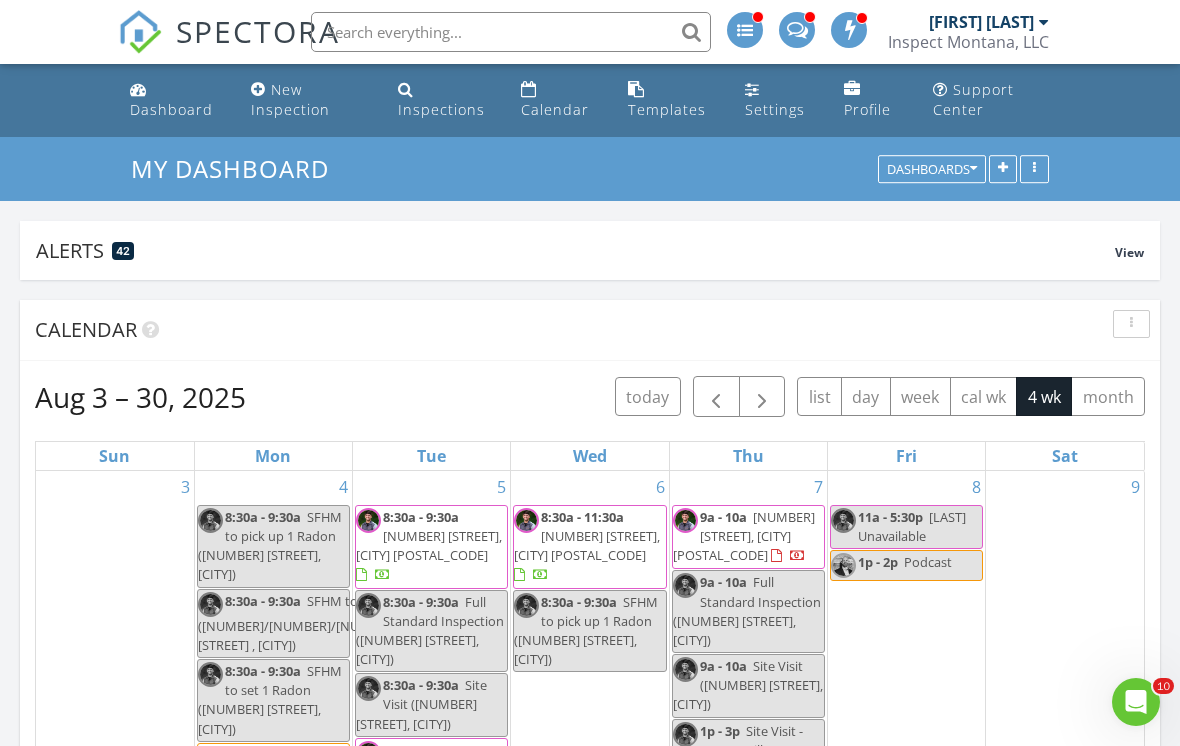 click on "Templates" at bounding box center [667, 109] 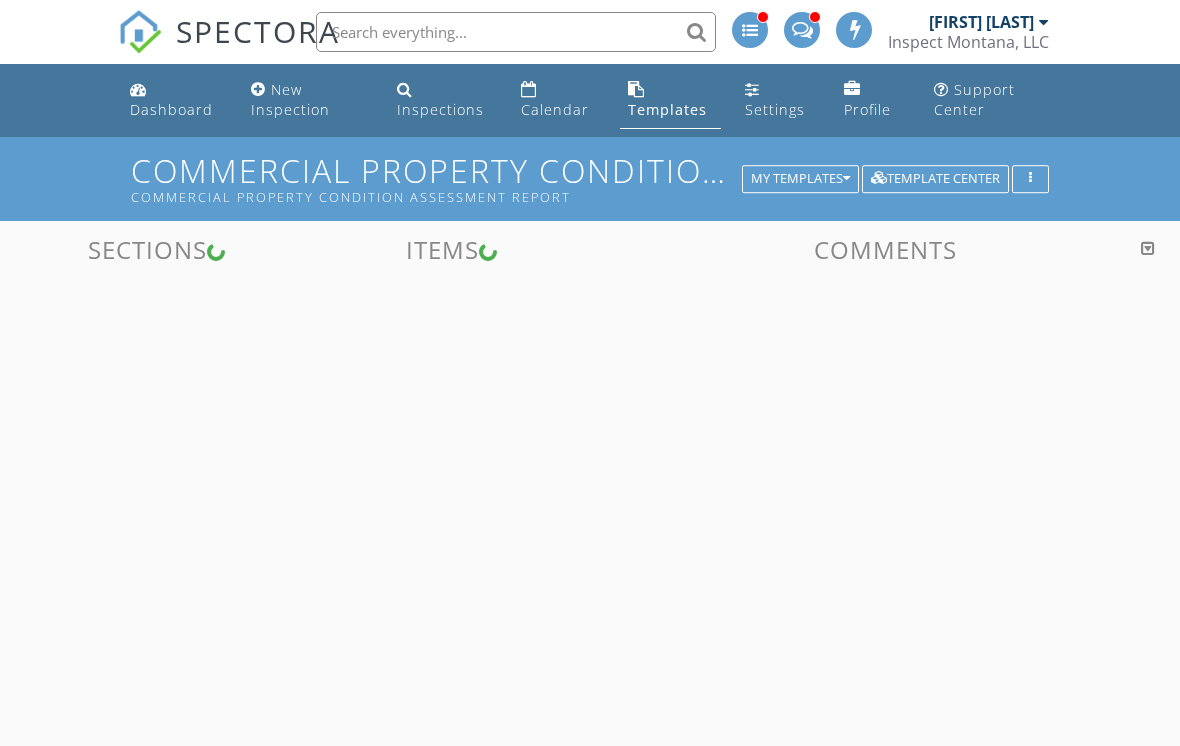 scroll, scrollTop: 0, scrollLeft: 0, axis: both 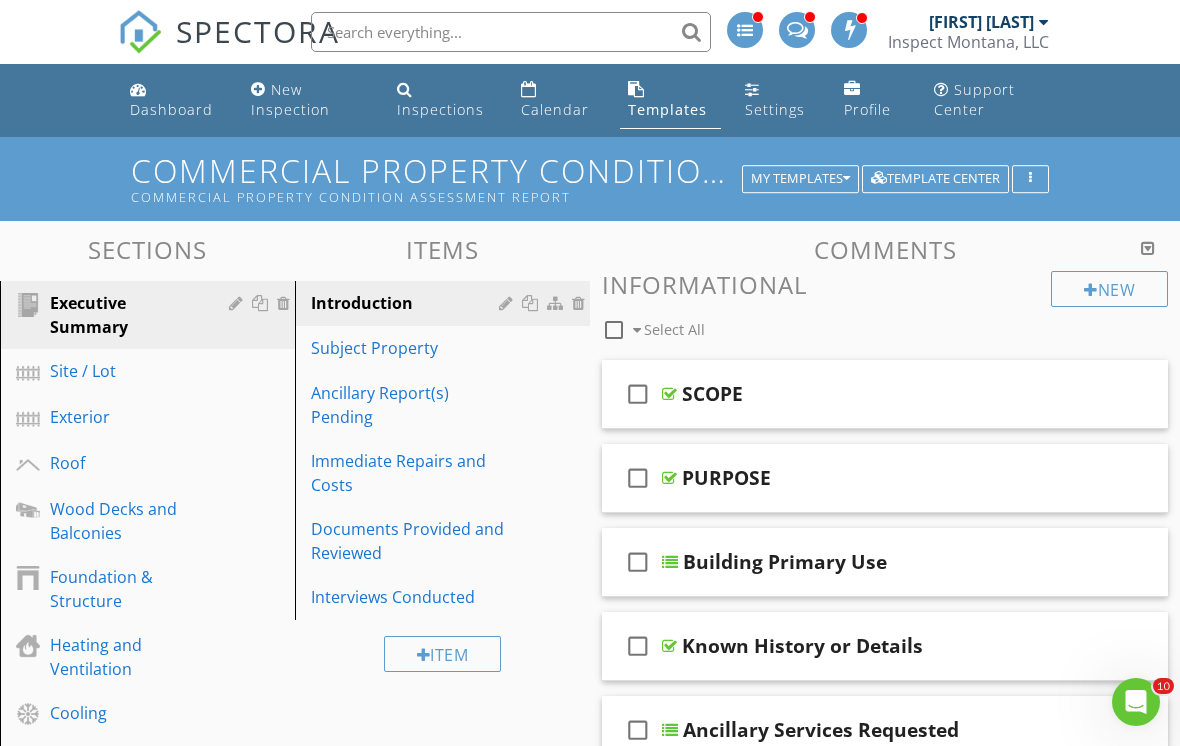click on "My Templates" at bounding box center (800, 179) 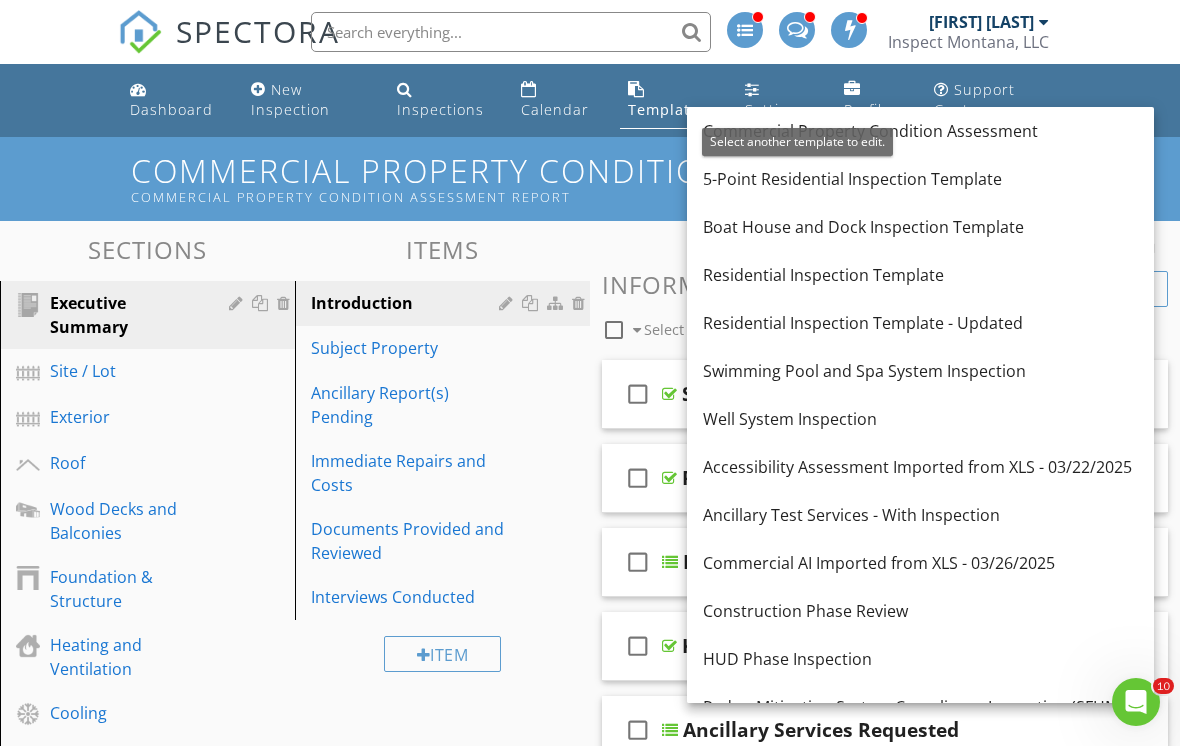 click on "Residential Inspection Template - Updated" at bounding box center (920, 323) 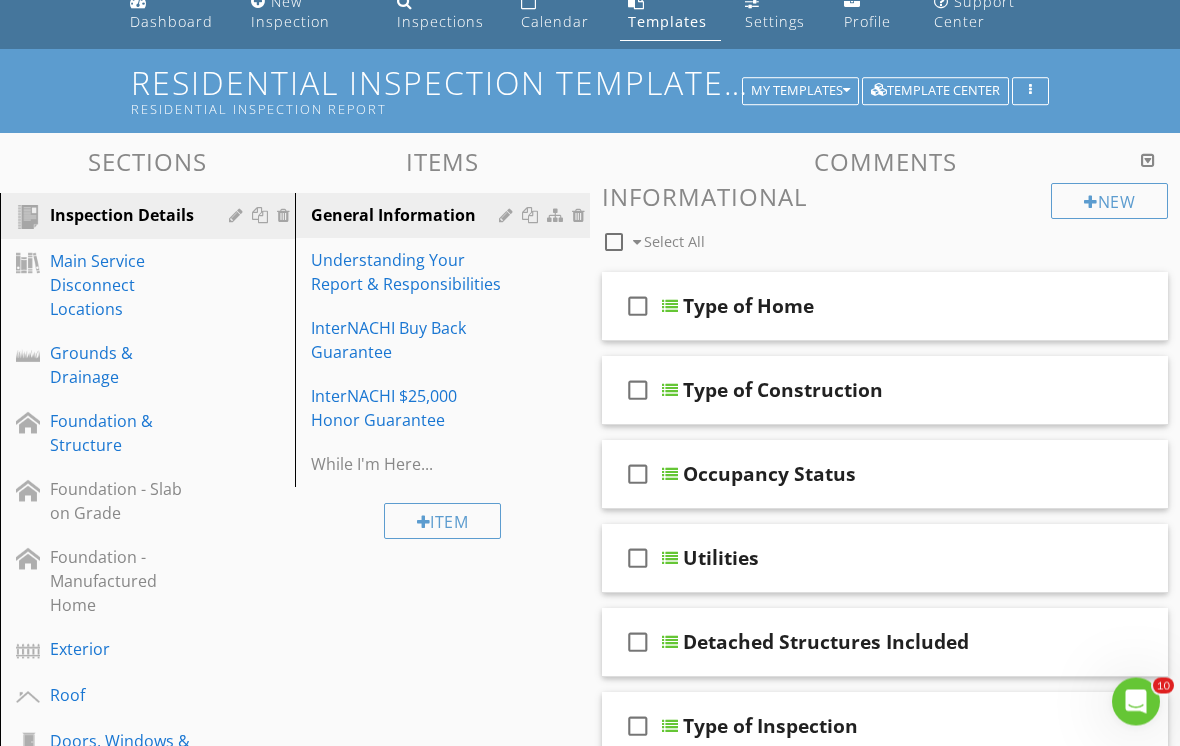 scroll, scrollTop: 88, scrollLeft: 0, axis: vertical 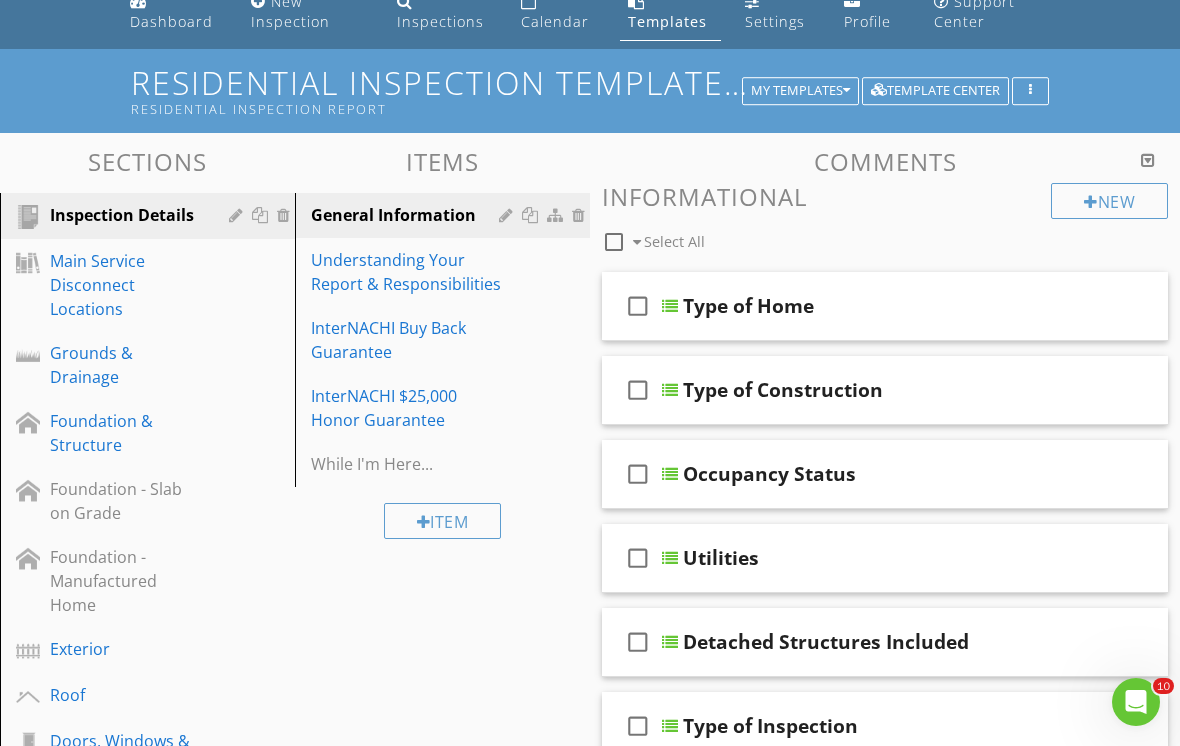 click on "Exterior" at bounding box center (125, 649) 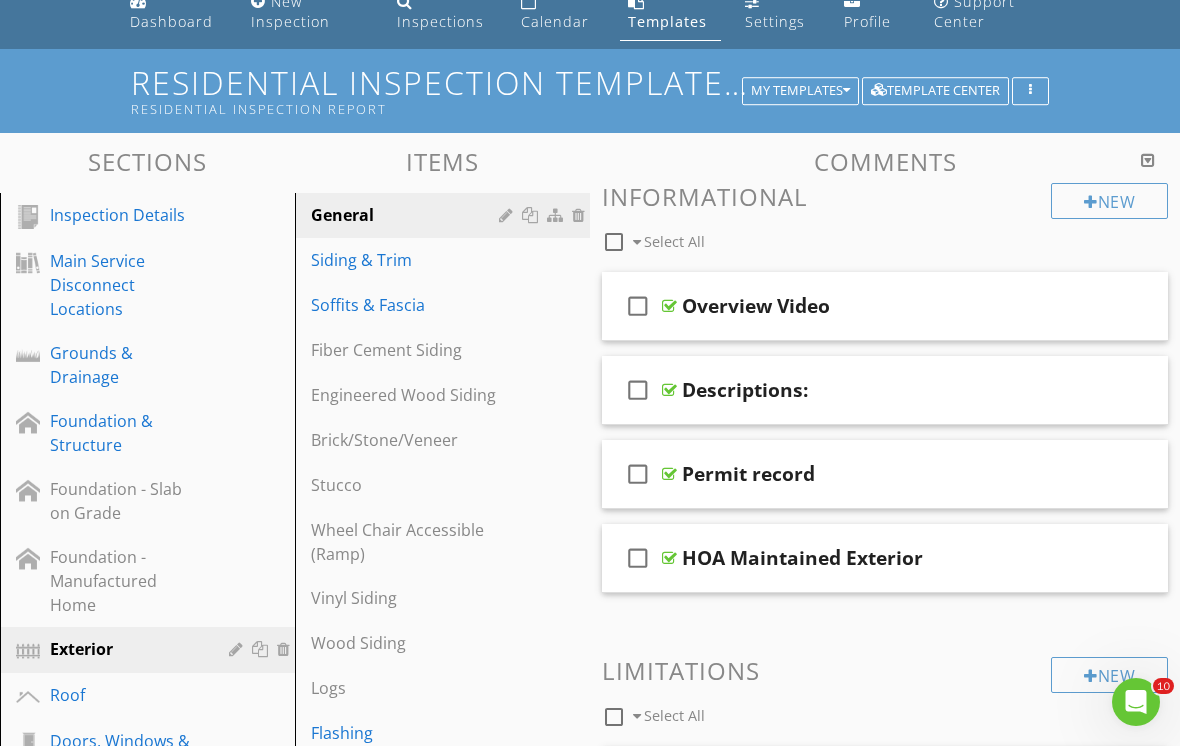 click on "Flashing" at bounding box center (408, 733) 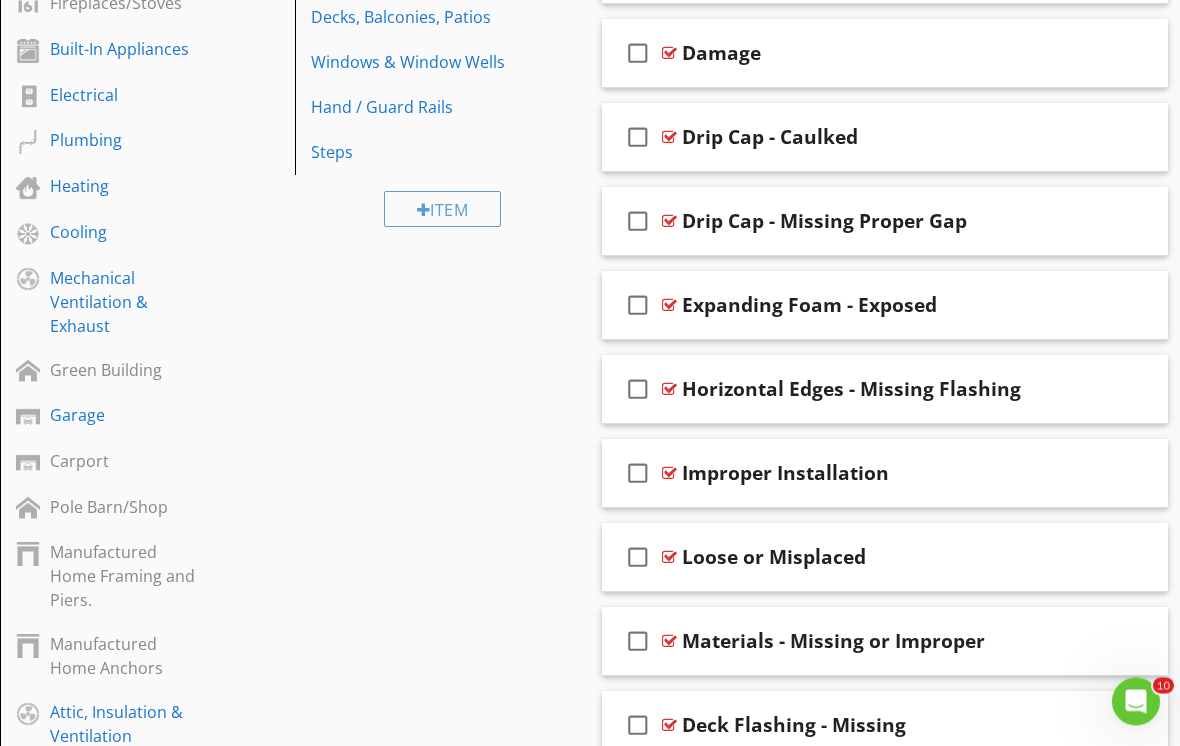 scroll, scrollTop: 940, scrollLeft: 0, axis: vertical 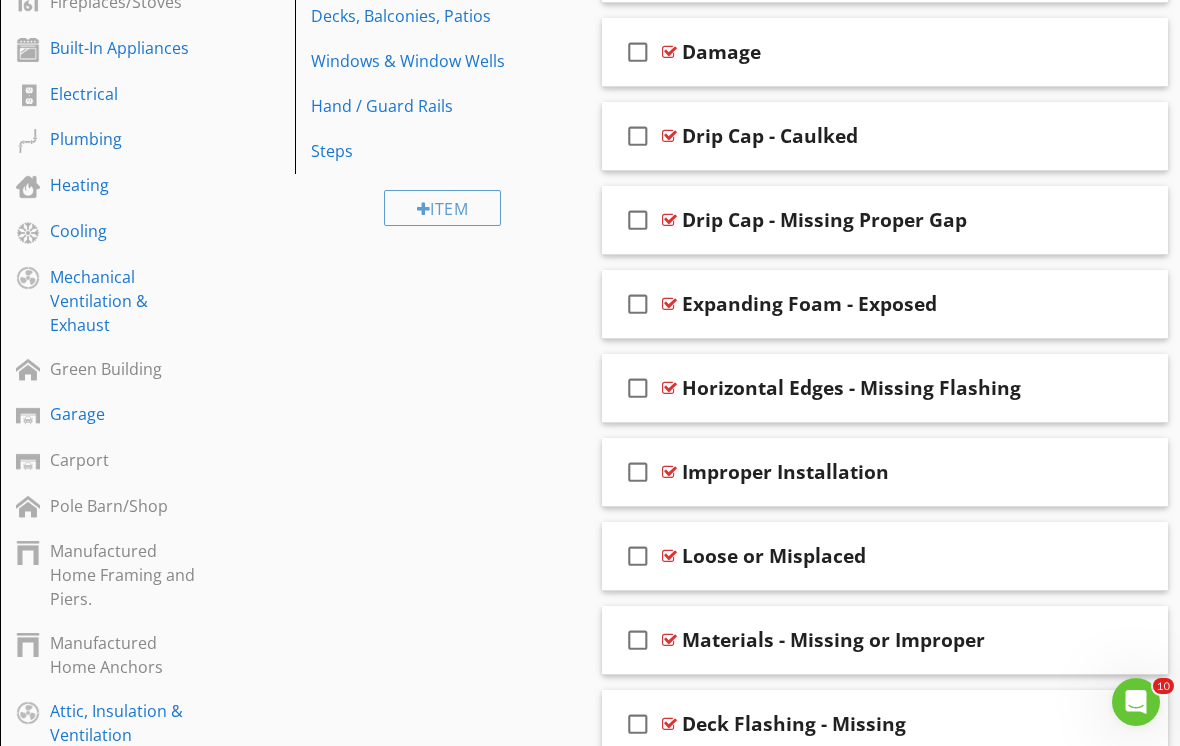 click on "check_box_outline_blank
Horizontal Edges - Missing Flashing" at bounding box center (885, 388) 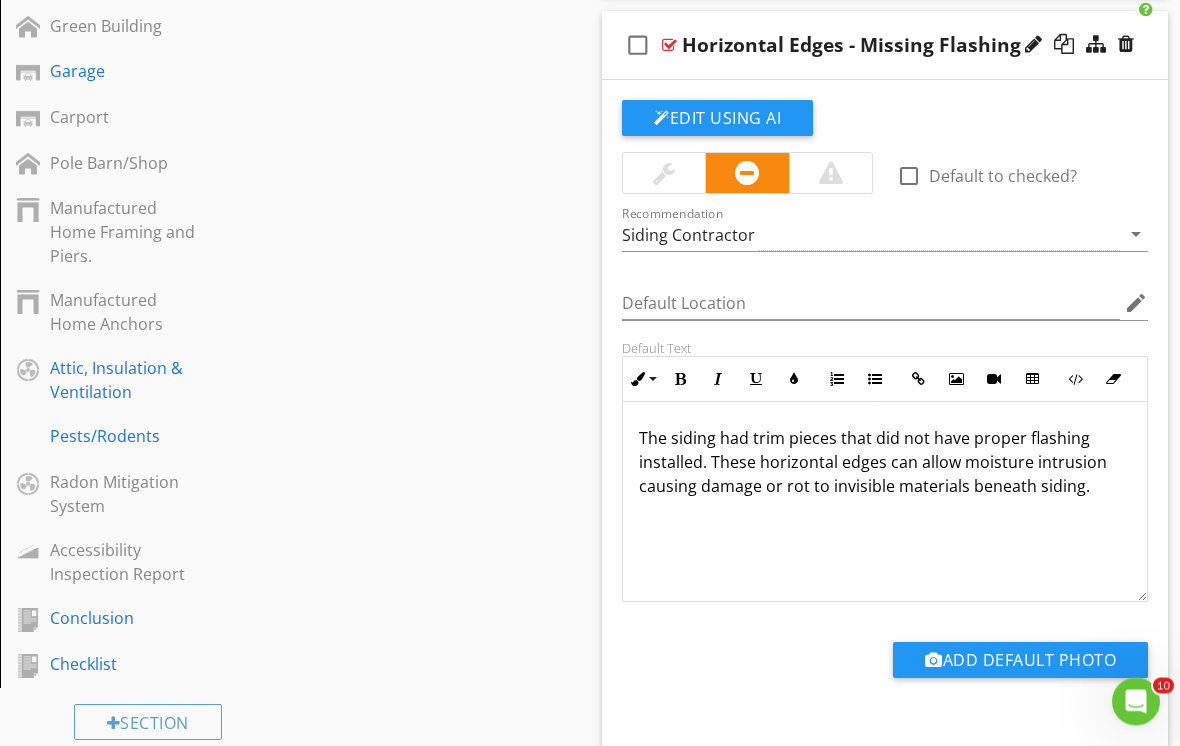 scroll, scrollTop: 1282, scrollLeft: 0, axis: vertical 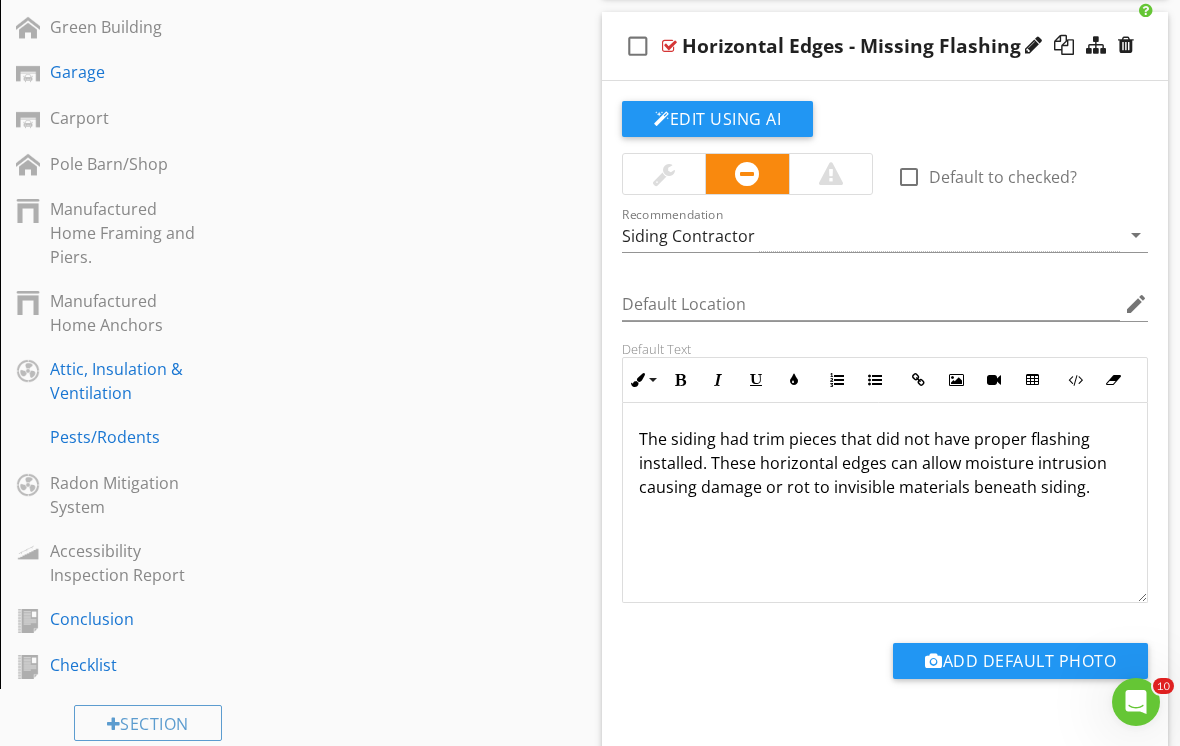 click on "The siding had trim pieces that did not have proper flashing installed. These horizontal edges can allow moisture intrusion causing damage or rot to invisible materials beneath siding." at bounding box center [885, 463] 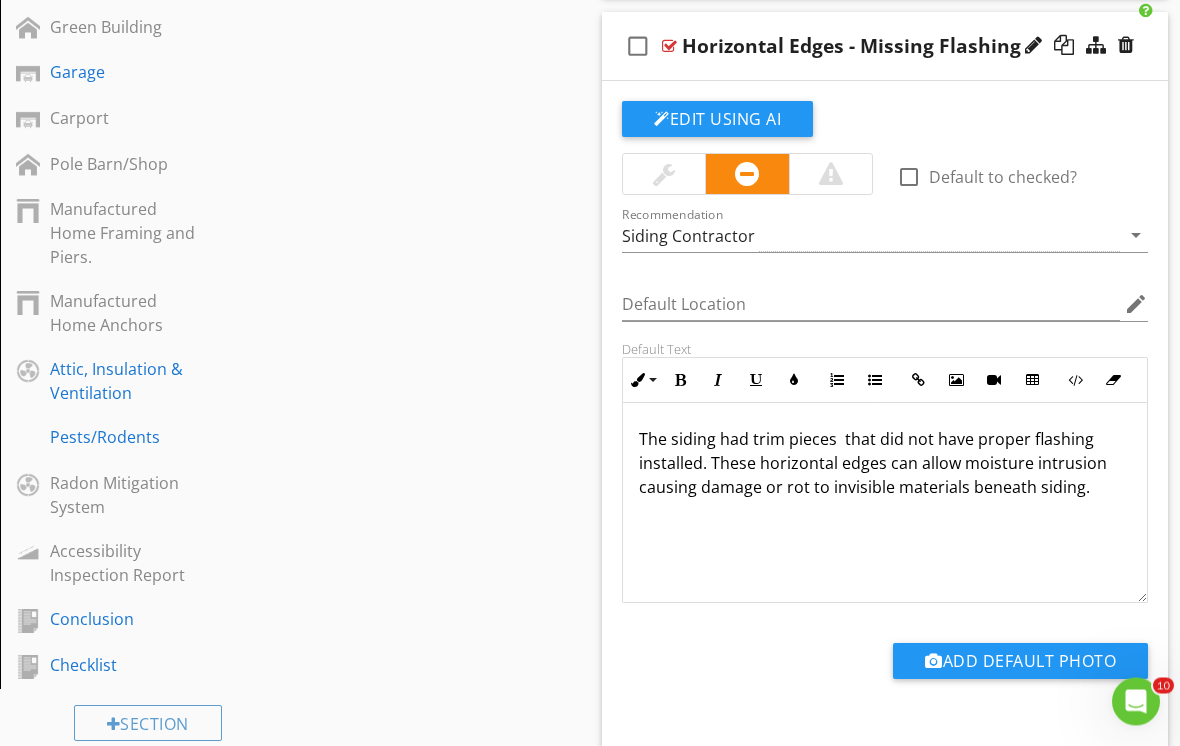 type 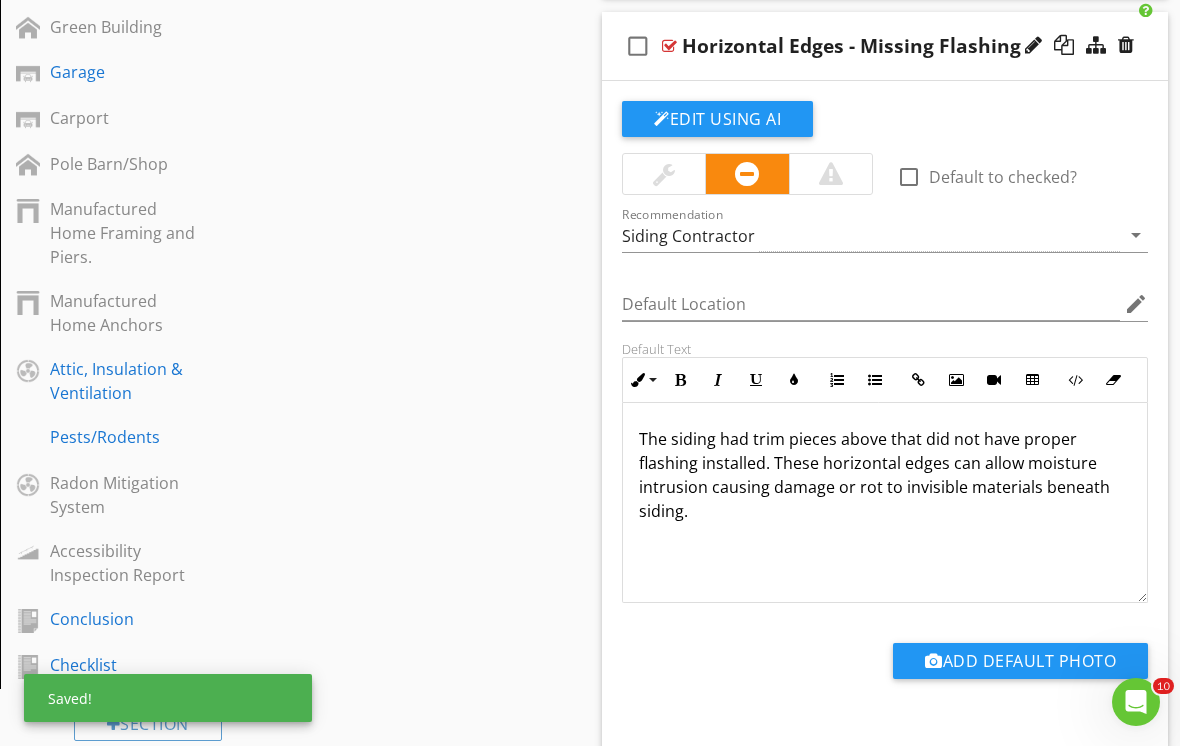 click on "The siding had trim pieces above that did not have proper flashing installed. These horizontal edges can allow moisture intrusion causing damage or rot to invisible materials beneath siding." at bounding box center [885, 475] 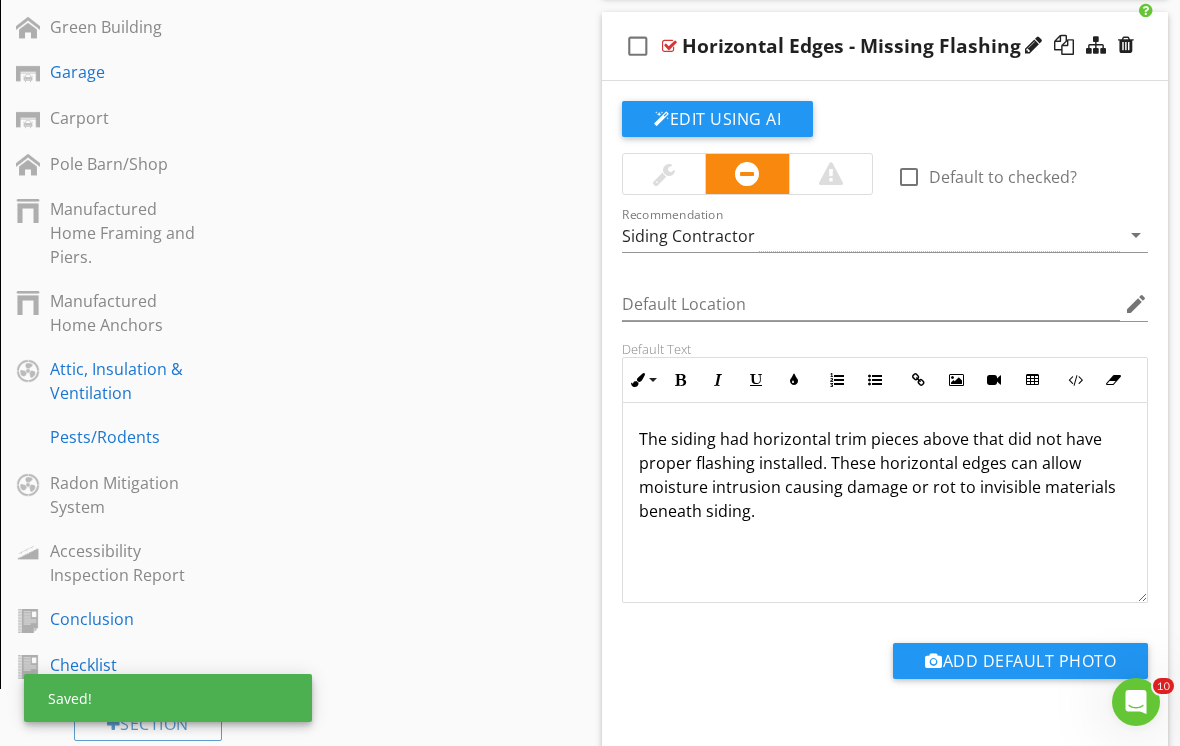 click on "The siding had horizontal trim pieces above that did not have proper flashing installed. These horizontal edges can allow moisture intrusion causing damage or rot to invisible materials beneath siding." at bounding box center (885, 475) 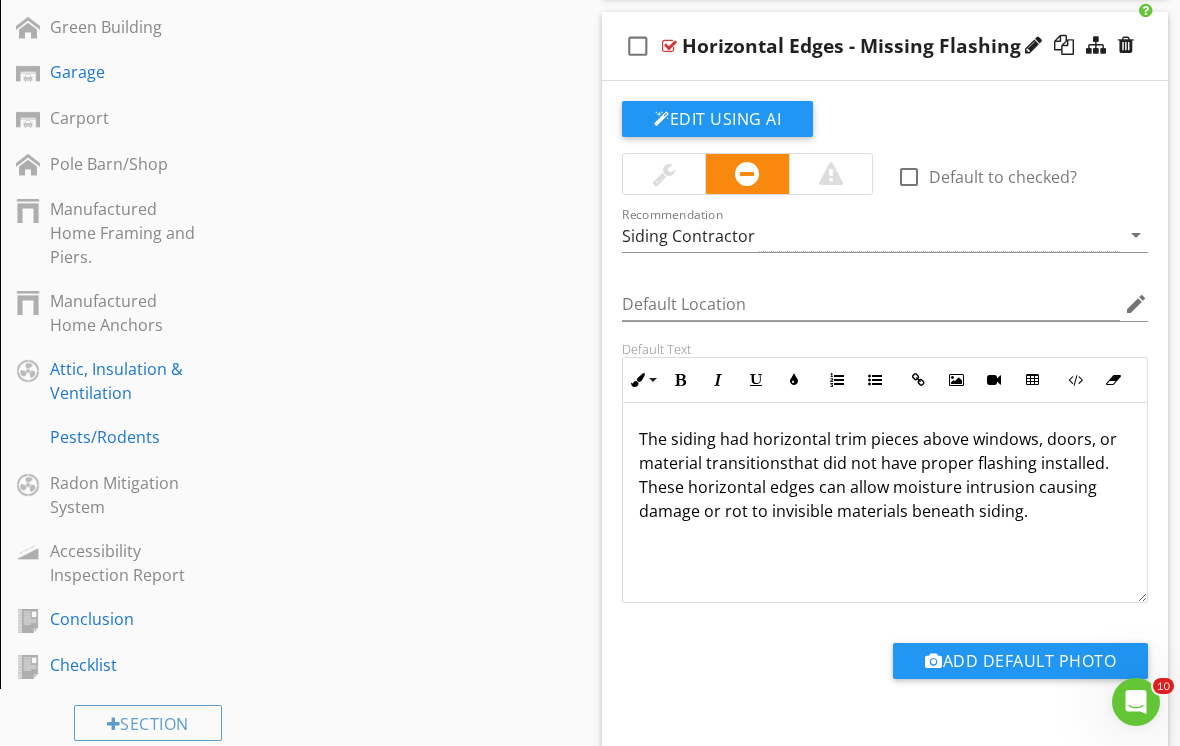 click on "The siding had horizontal trim pieces above windows, doors, or material transitionsthat did not have proper flashing installed. These horizontal edges can allow moisture intrusion causing damage or rot to invisible materials beneath siding." at bounding box center (885, 475) 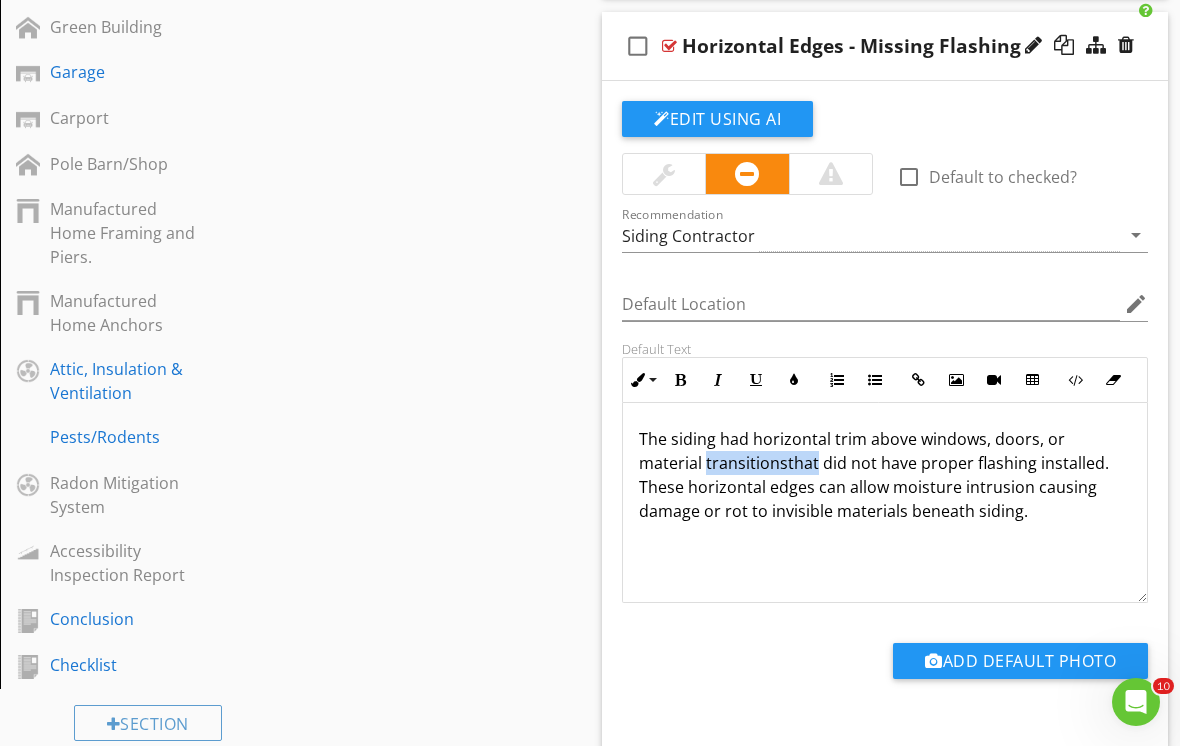 click on "The siding had horizontal trim above windows, doors, or material transitionsthat did not have proper flashing installed. These horizontal edges can allow moisture intrusion causing damage or rot to invisible materials beneath siding." at bounding box center [885, 475] 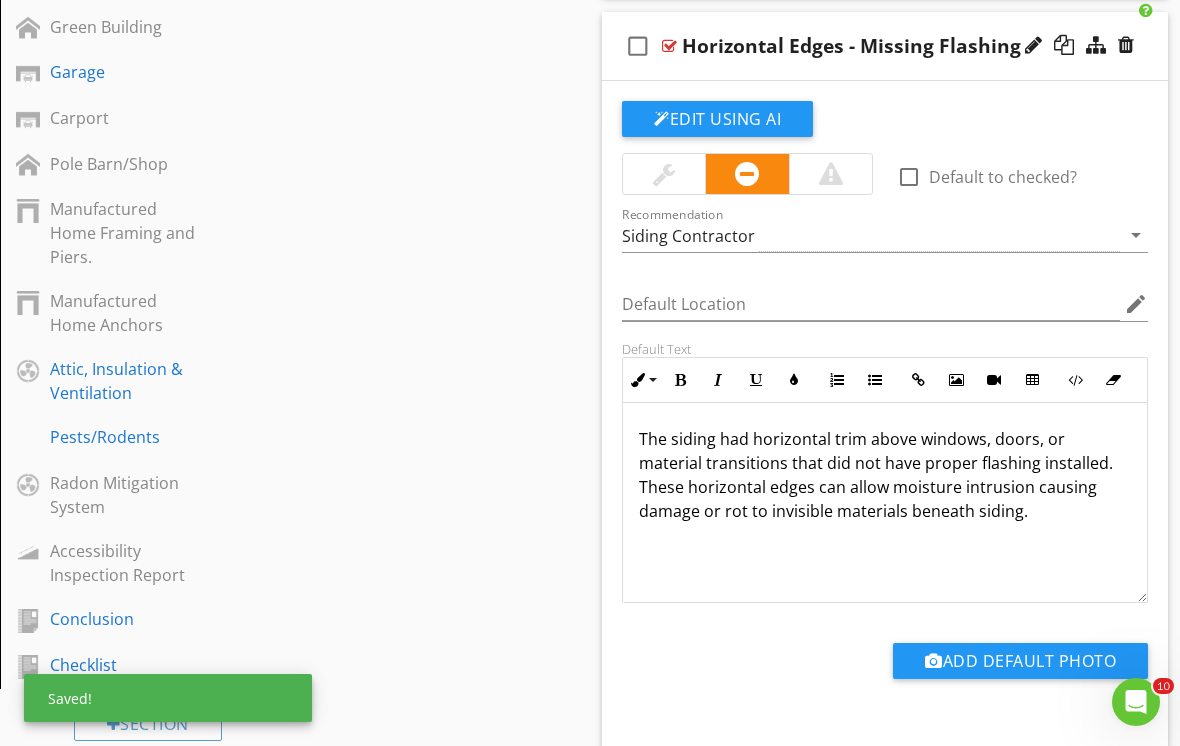 click on "The siding had horizontal trim above windows, doors, or material transitions that did not have proper flashing installed. These horizontal edges can allow moisture intrusion causing damage or rot to invisible materials beneath siding." at bounding box center (885, 475) 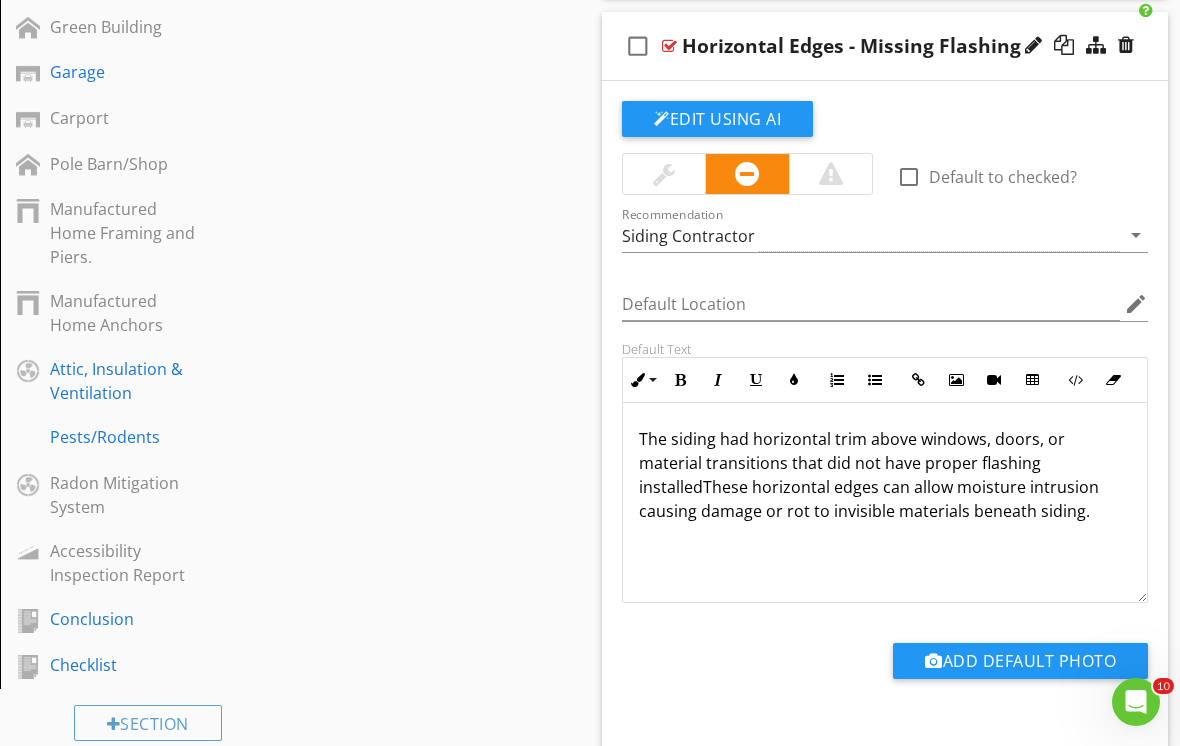 click on "The siding had horizontal trim above windows, doors, or material transitions that did not have proper flashing instal led  These horizontal edges can allow moisture intrusion causing damage or rot to invisible materials beneath siding." at bounding box center (885, 475) 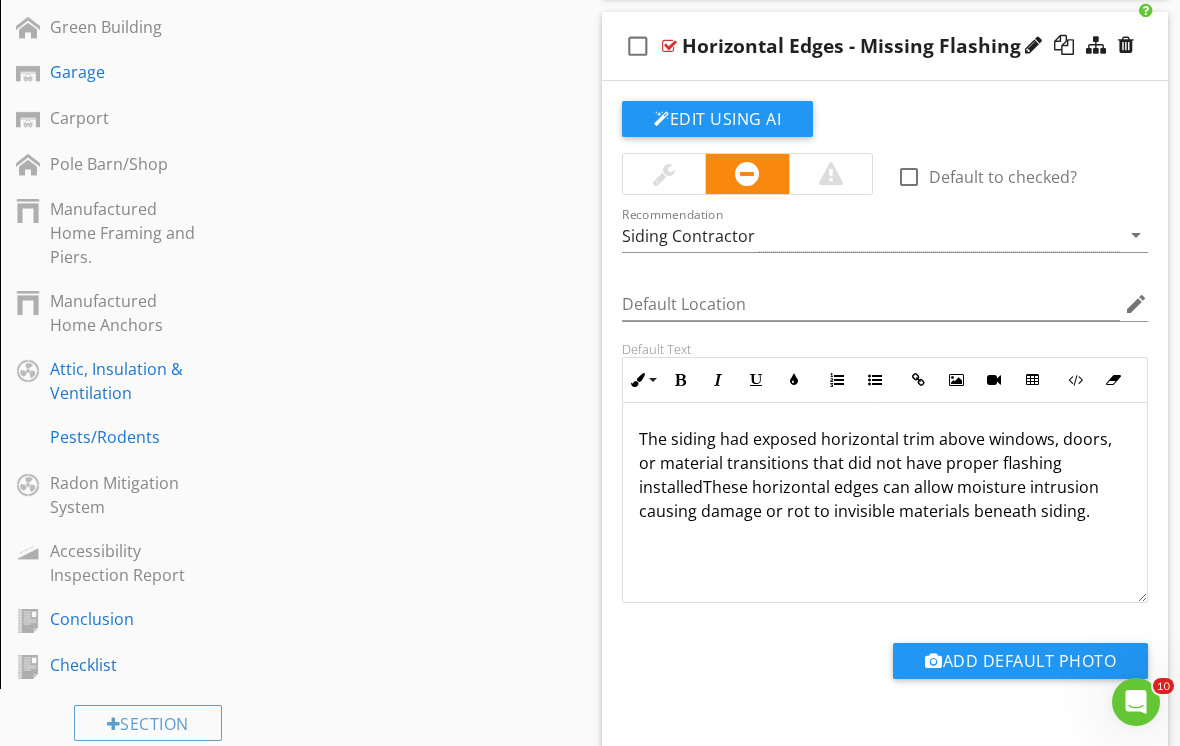 click on "The siding had exposed horizontal trim above windows, doors, or material transitions that did not have proper flashing instal led  These horizontal edges can allow moisture intrusion causing damage or rot to invisible materials beneath siding." at bounding box center [885, 475] 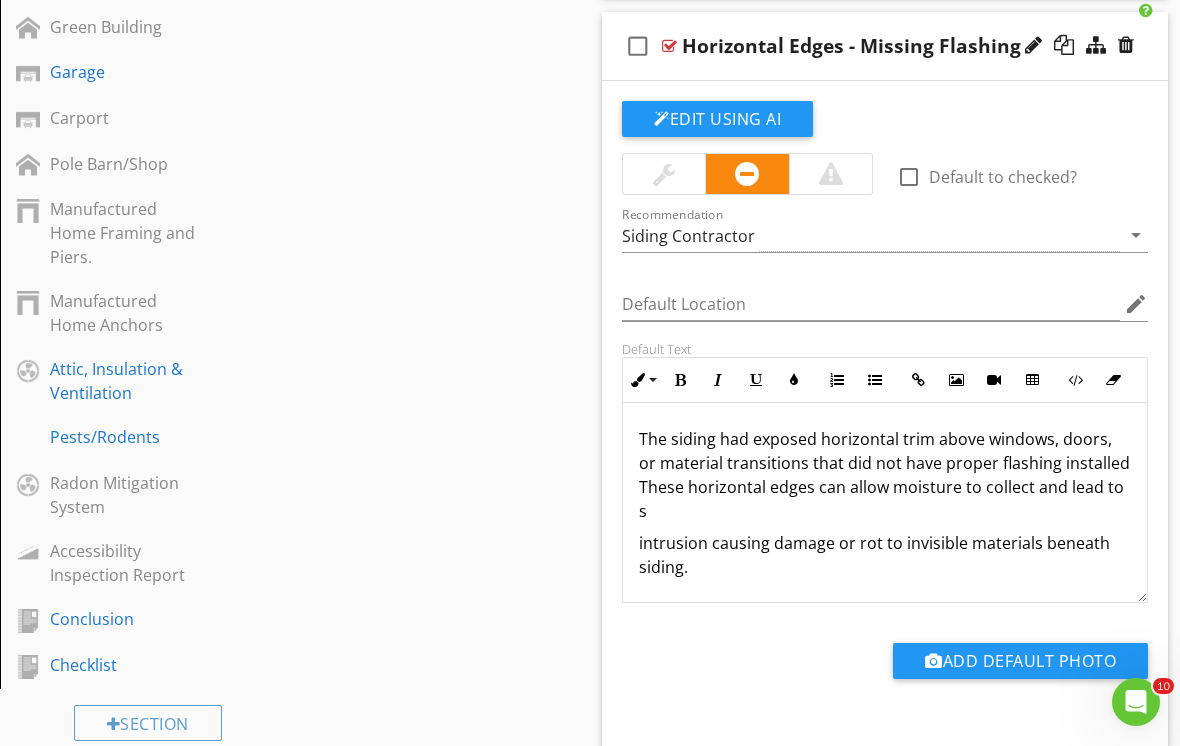 click on "Add Default Photo" at bounding box center (885, 668) 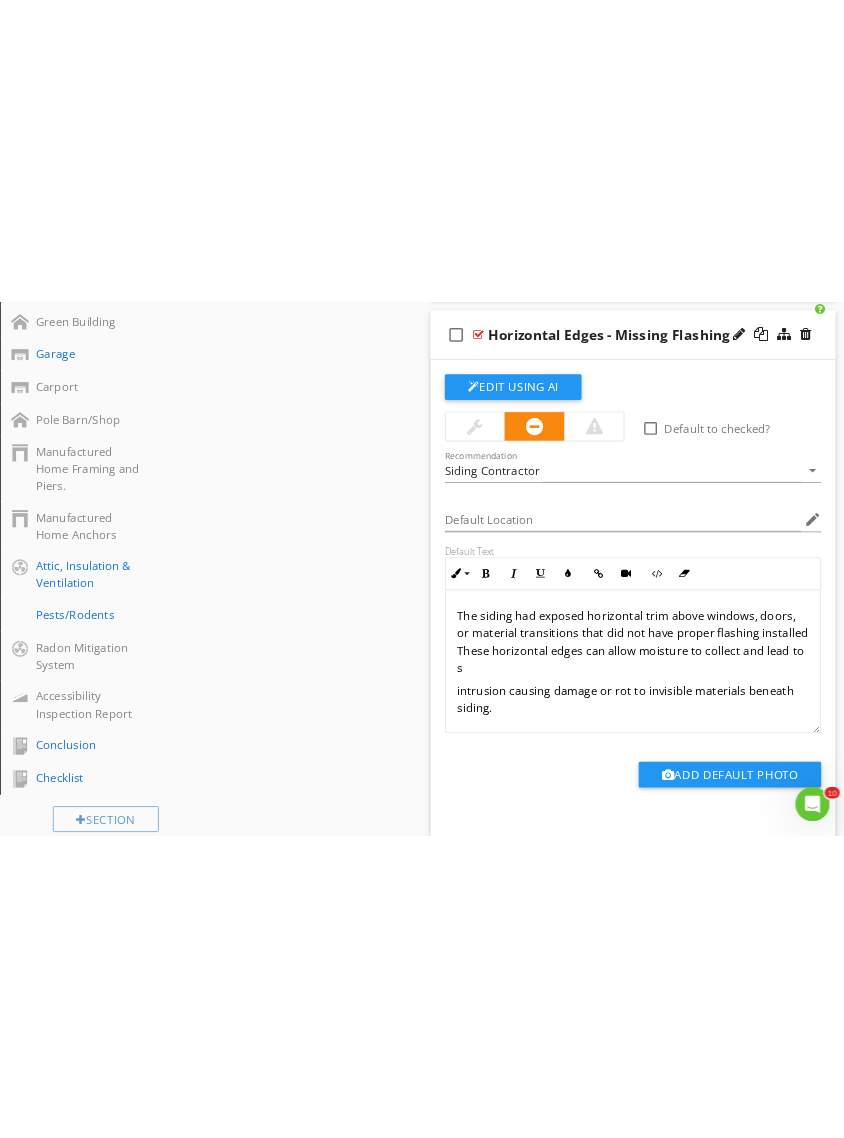 scroll, scrollTop: 1234, scrollLeft: 0, axis: vertical 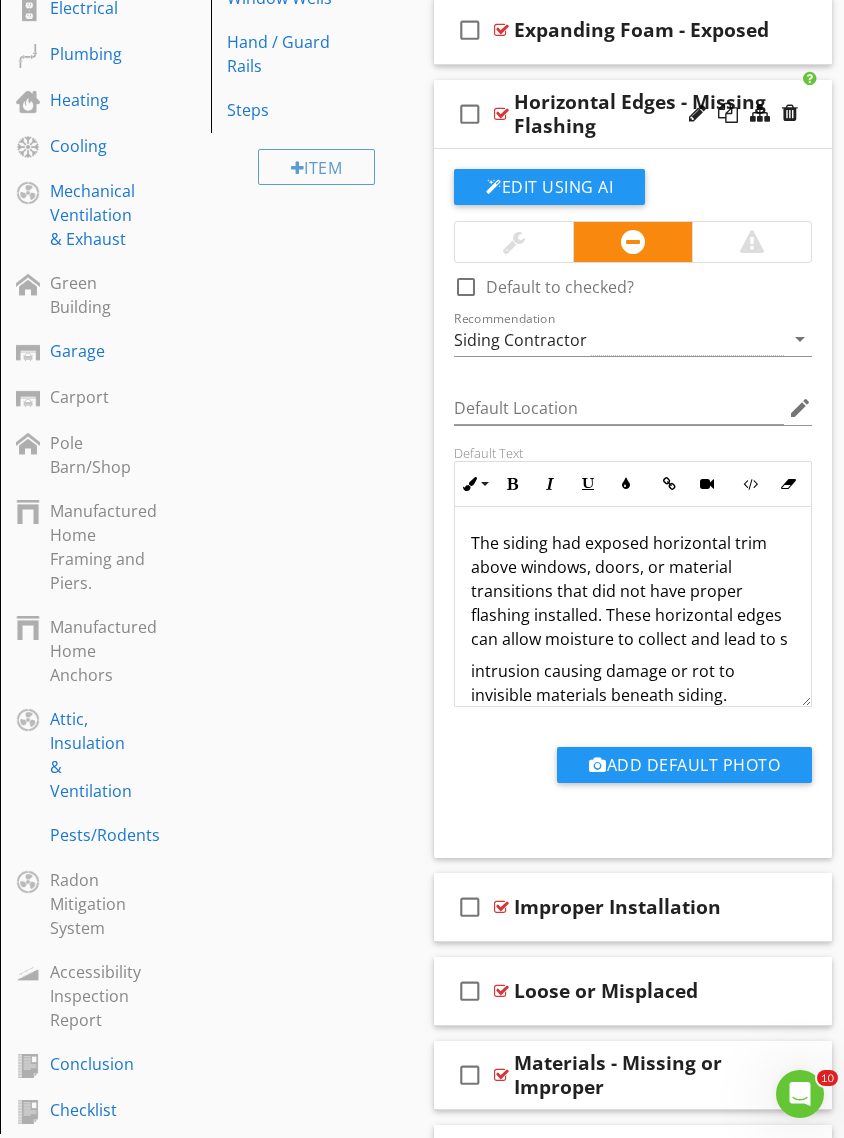 click on "The siding had exposed horizontal trim above windows, doors, or material transitions that did not have proper flashing installed. These horizontal edges can allow moisture to collect and lead to s" at bounding box center [633, 591] 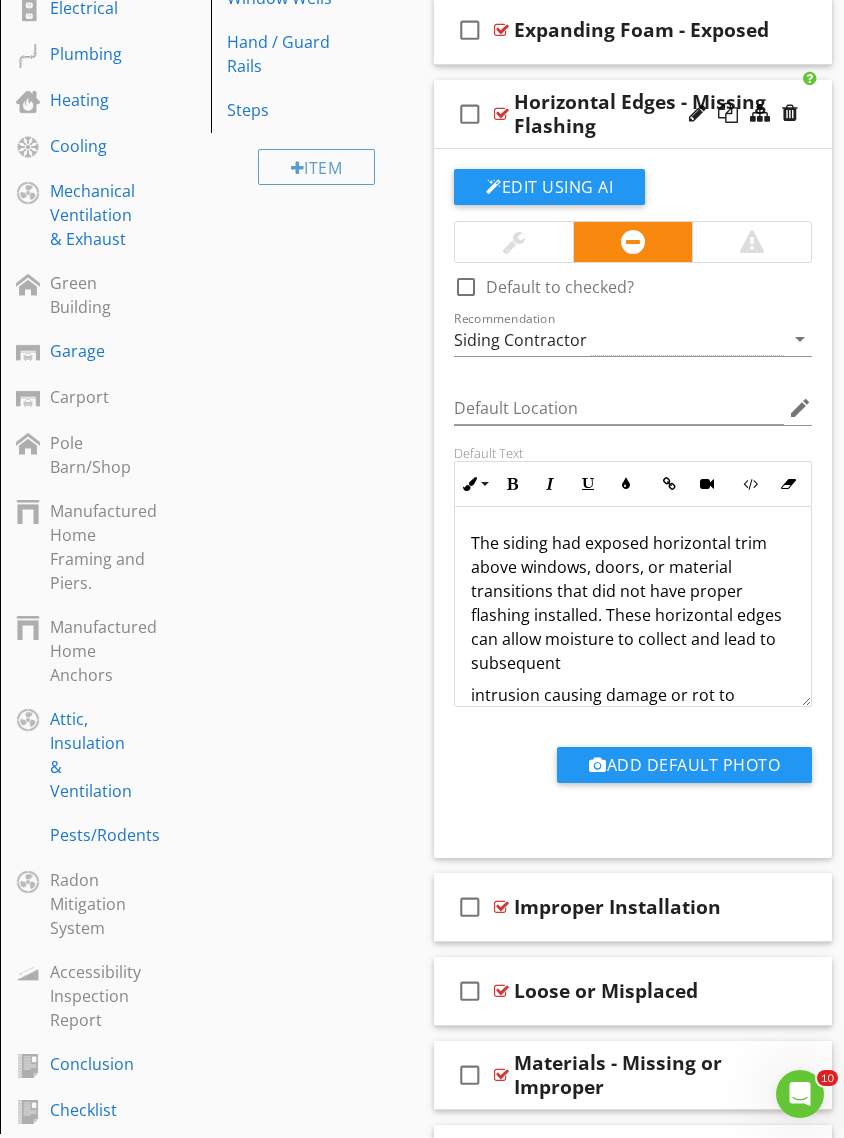 click on "intrusion causing damage or rot to invisible materials beneath siding." at bounding box center [633, 707] 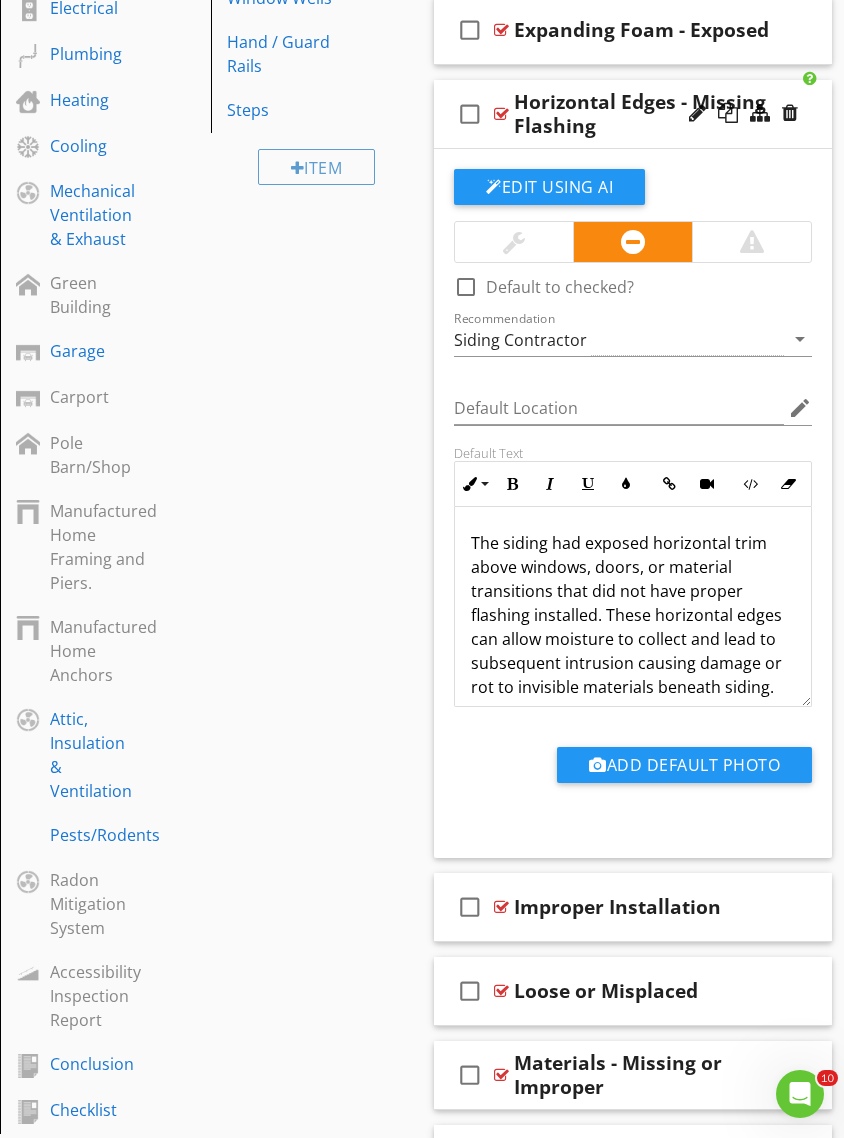 click on "The siding had exposed horizontal trim above windows, doors, or material transitions that did not have proper flashing installed. These horizontal edges can allow moisture to collect and lead to subsequent intrusion causing damage or rot to invisible materials beneath siding." at bounding box center [633, 615] 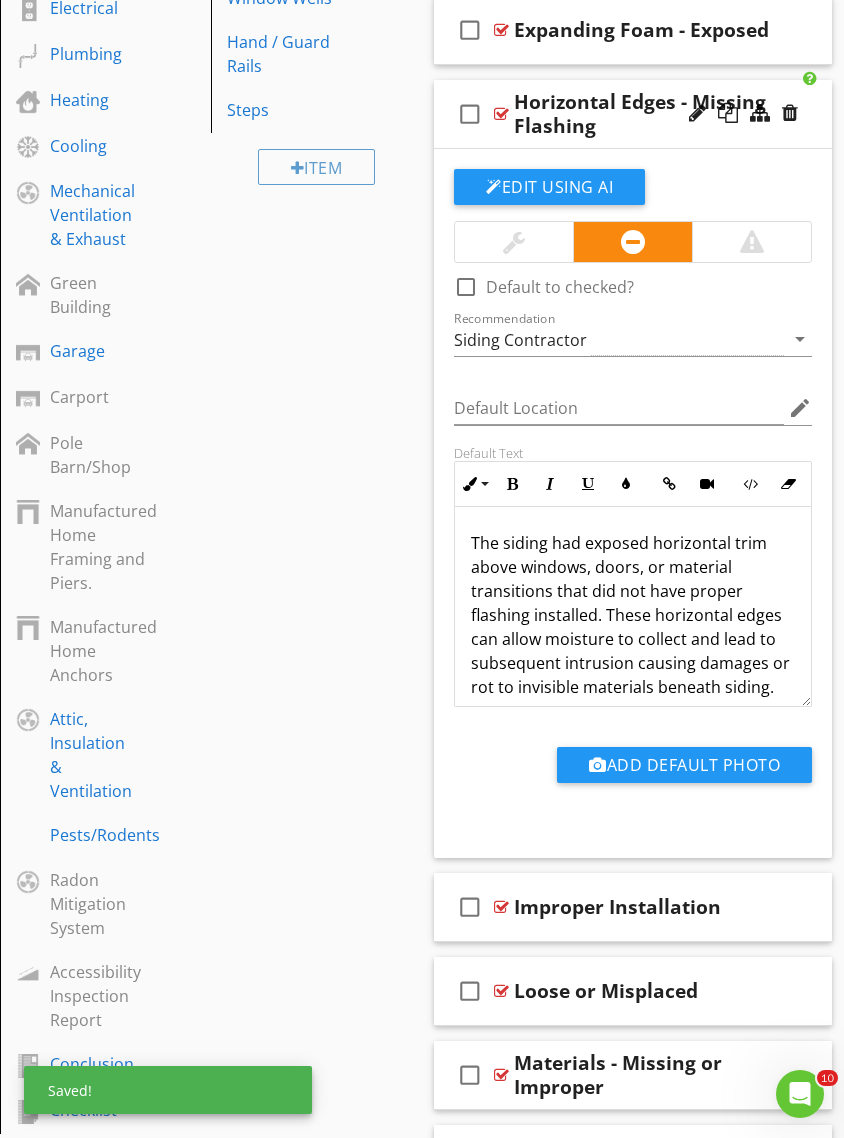 click on "The siding had exposed horizontal trim above windows, doors, or material transitions that did not have proper flashing installed. These horizontal edges can allow moisture to collect and lead to subsequent intrusion causing damages or rot to invisible materials beneath siding." at bounding box center [633, 615] 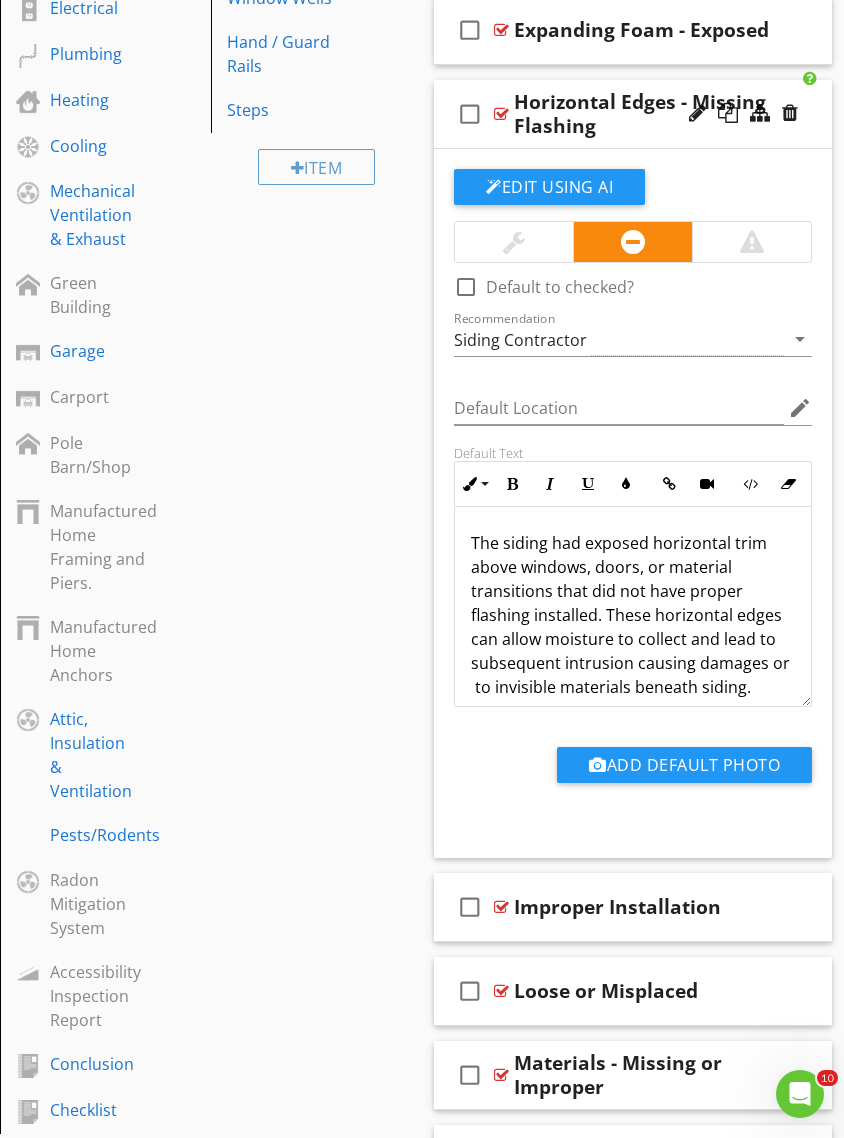 click on "The siding had exposed horizontal trim above windows, doors, or material transitions that did not have proper flashing installed. These horizontal edges can allow moisture to collect and lead to subsequent intrusion causing damages or  to invisible materials beneath siding." at bounding box center [633, 615] 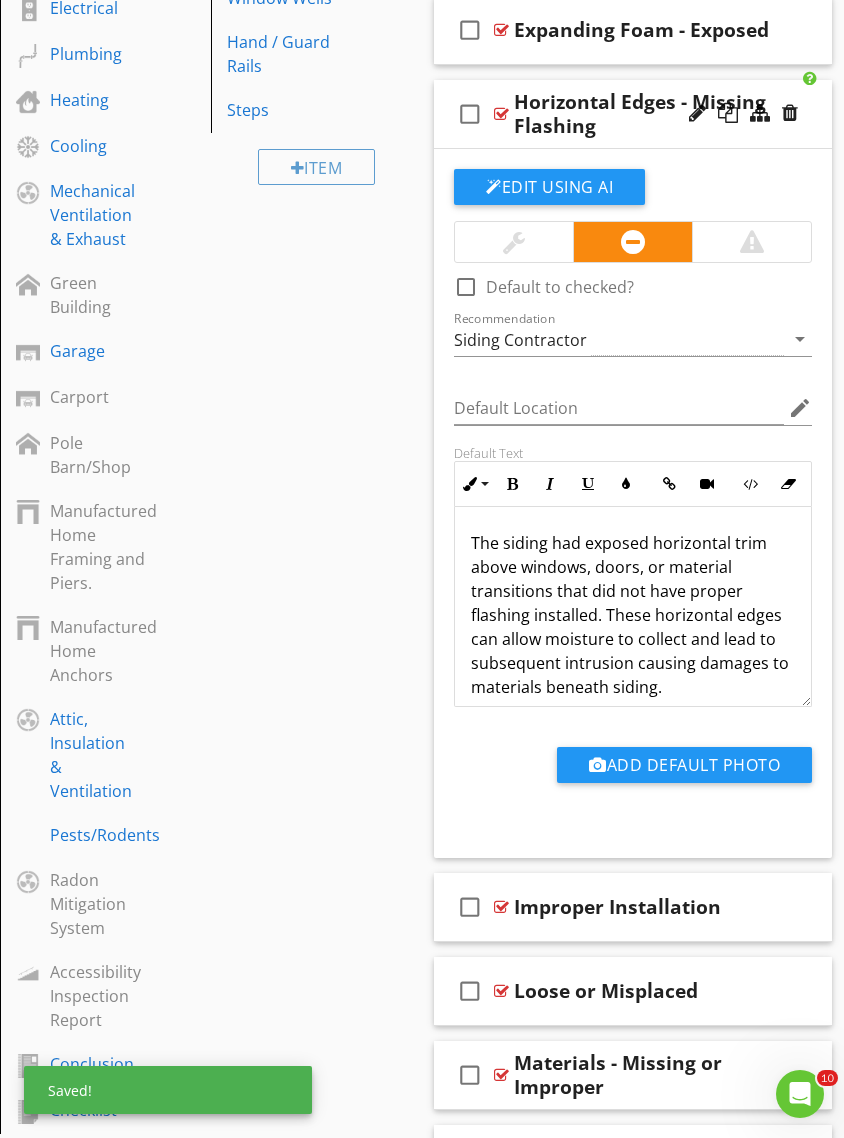 click on "The siding had exposed horizontal trim above windows, doors, or material transitions that did not have proper flashing installed. These horizontal edges can allow moisture to collect and lead to subsequent intrusion causing damages to materials beneath siding." at bounding box center [633, 615] 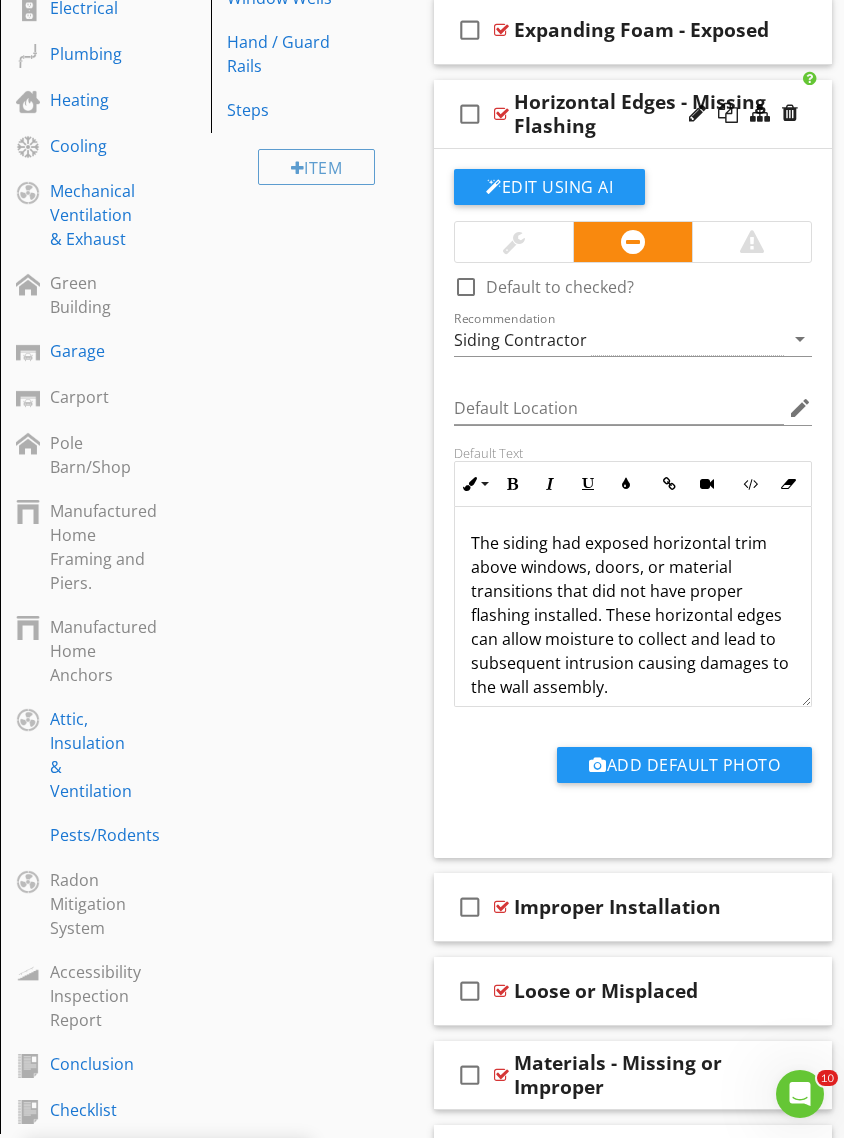 click on "The siding had exposed horizontal trim above windows, doors, or material transitions that did not have proper flashing installed. These horizontal edges can allow moisture to collect and lead to subsequent intrusion causing damages to the wall assembly." at bounding box center [633, 615] 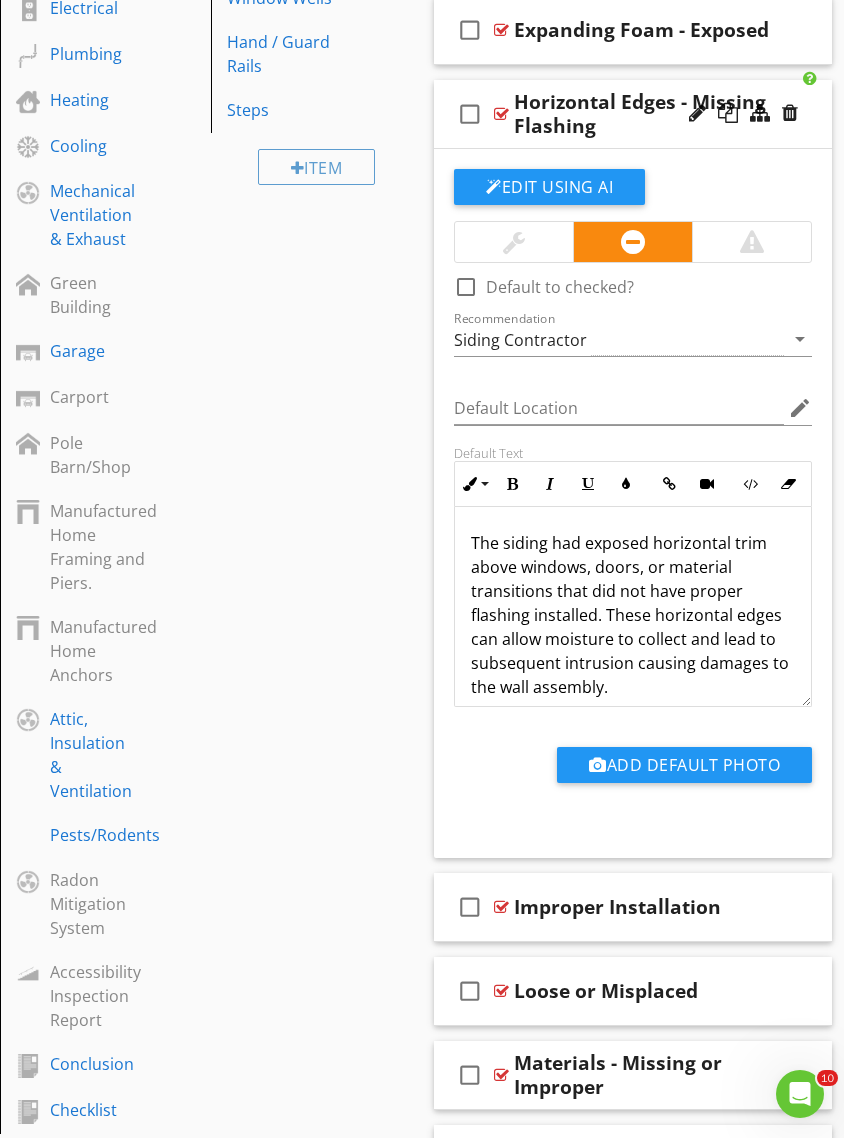 click on "The siding had exposed horizontal trim above windows, doors, or material transitions that did not have proper flashing installed. These horizontal edges can allow moisture to collect and lead to subsequent intrusion causing damages to the wall assembly." at bounding box center [633, 615] 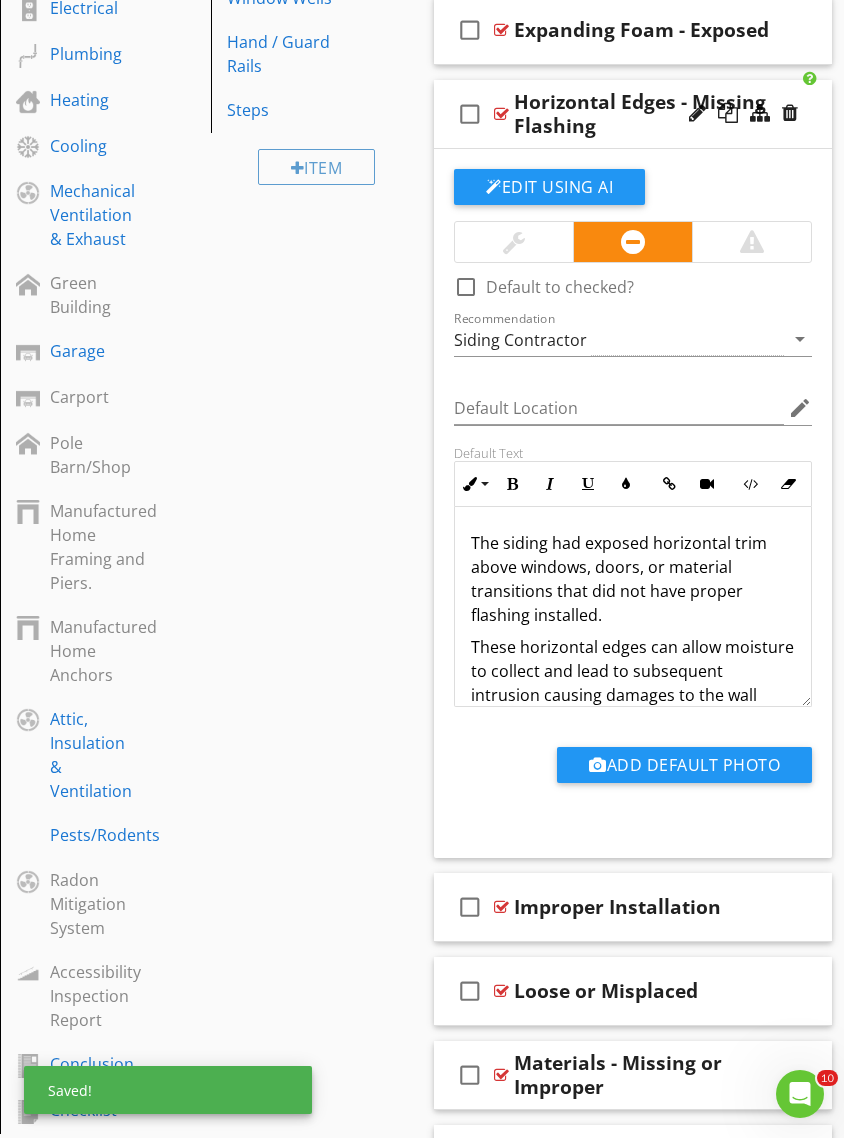 click on "These horizontal edges can allow moisture to collect and lead to subsequent intrusion causing damages to the wall assembly." at bounding box center [633, 683] 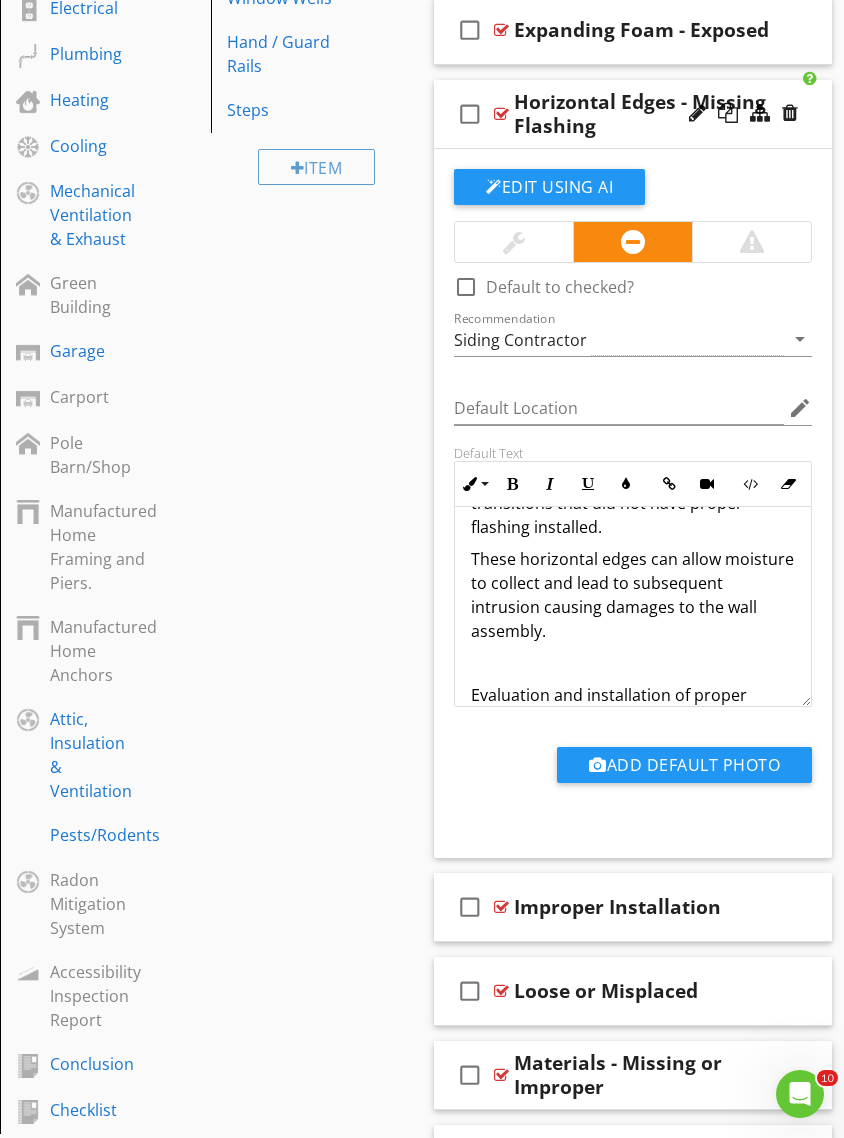 scroll, scrollTop: 112, scrollLeft: 0, axis: vertical 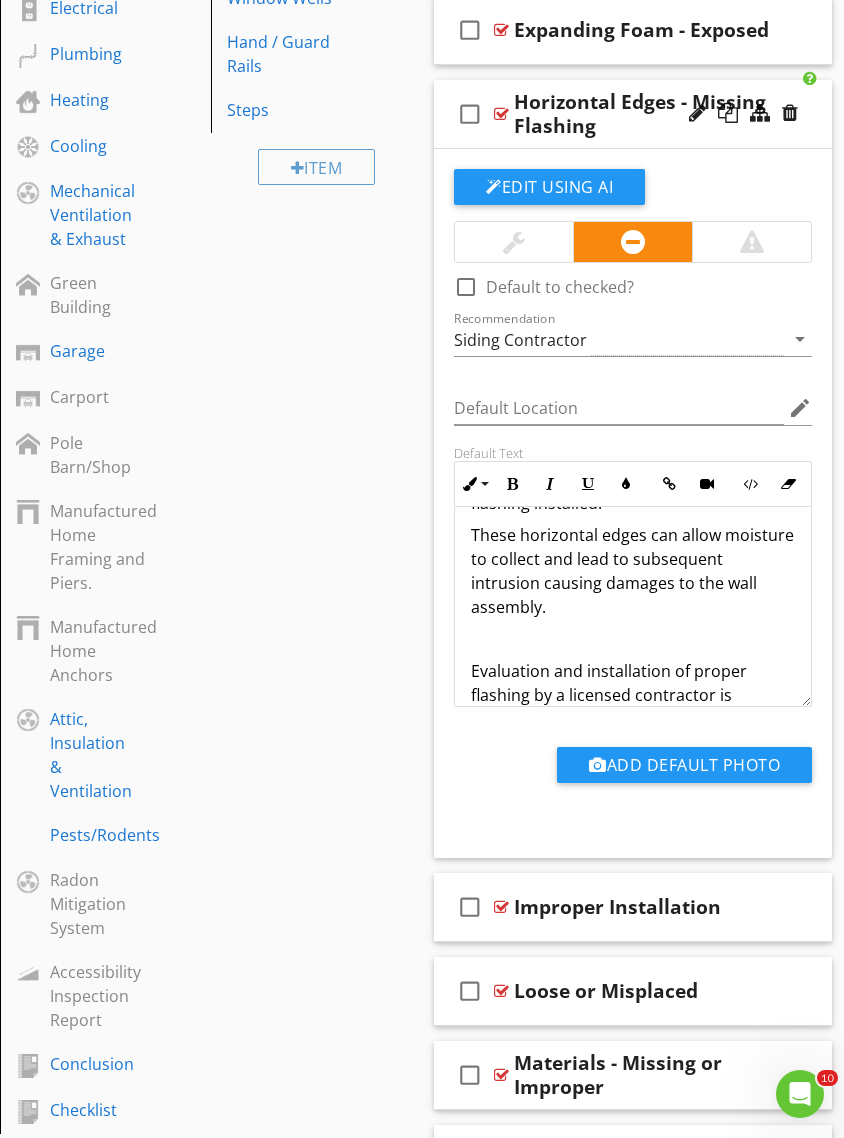 click on "The siding had exposed horizontal trim above windows, doors, or material transitions that did not have proper flashing installed.  These horizontal edges can allow moisture to collect and lead to subsequent intrusion causing damages to the wall assembly. Evaluation and installation of proper flashing by a licensed contractor is recommended." at bounding box center (633, 575) 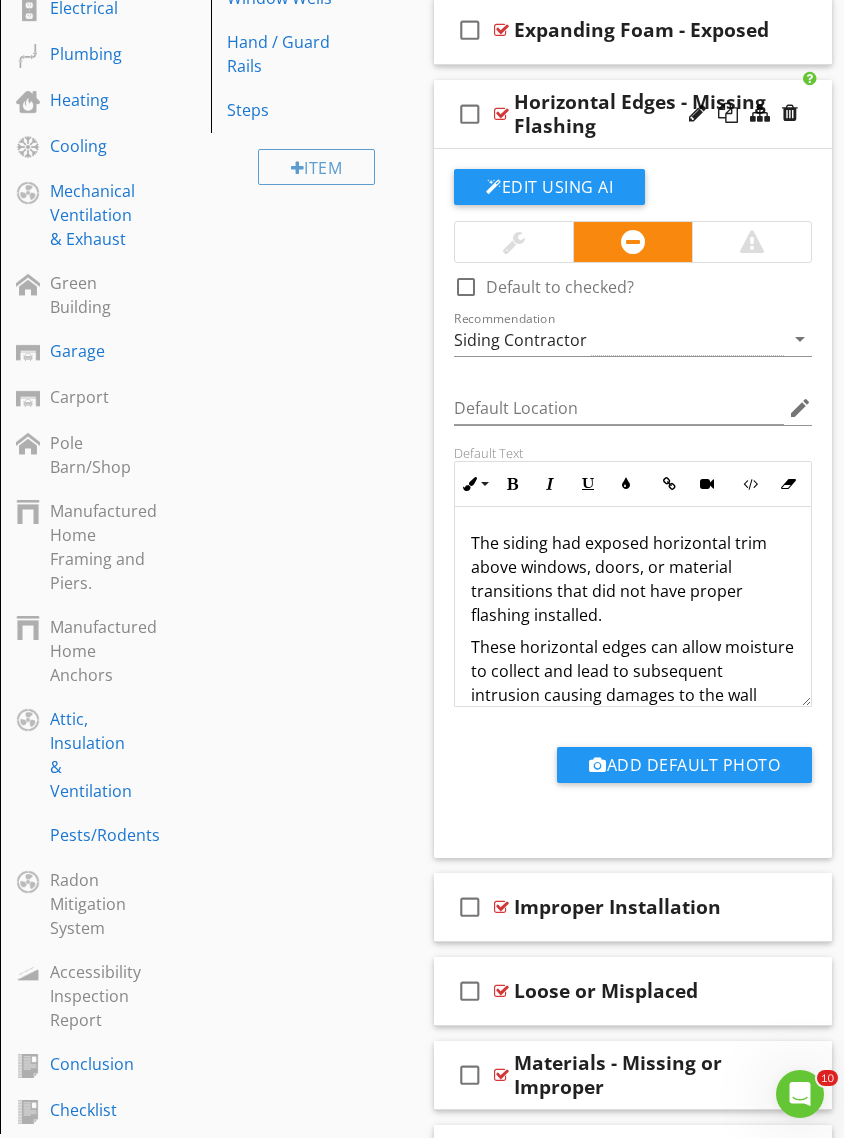 scroll, scrollTop: 0, scrollLeft: 0, axis: both 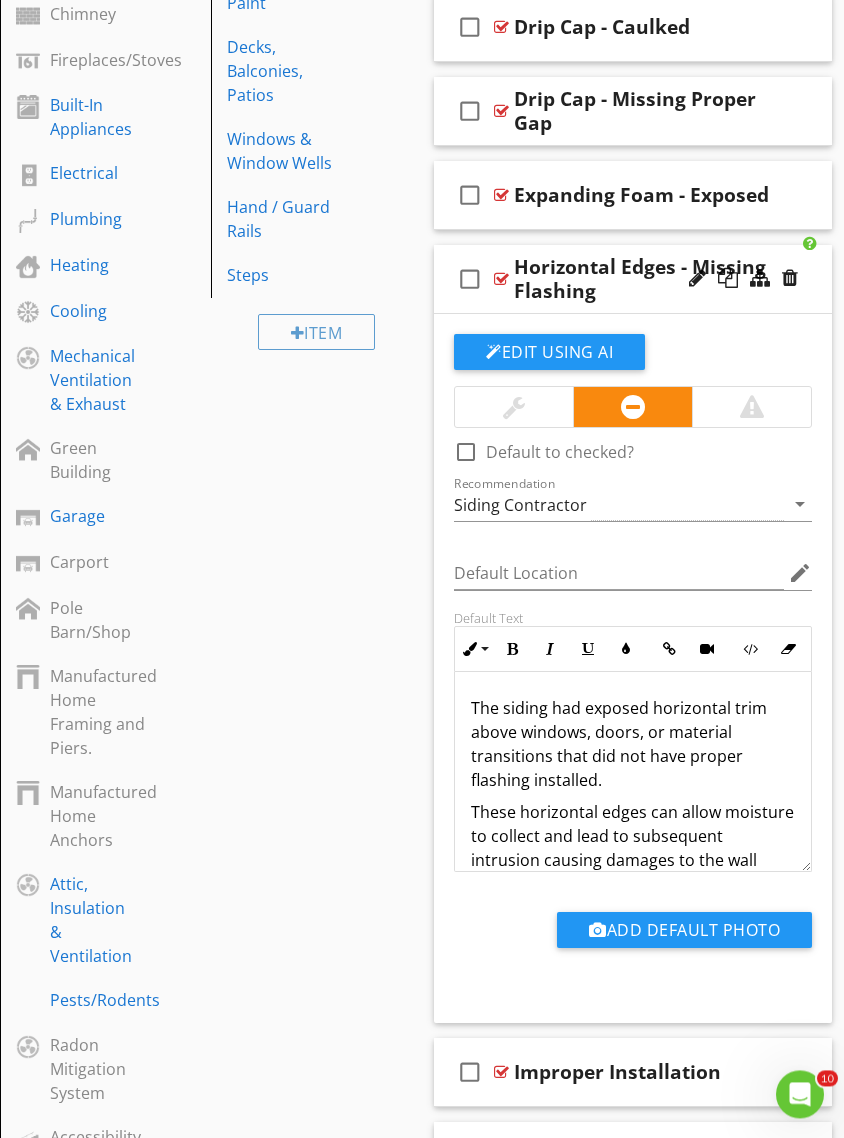 click on "Horizontal Edges - Missing Flashing" at bounding box center (648, 279) 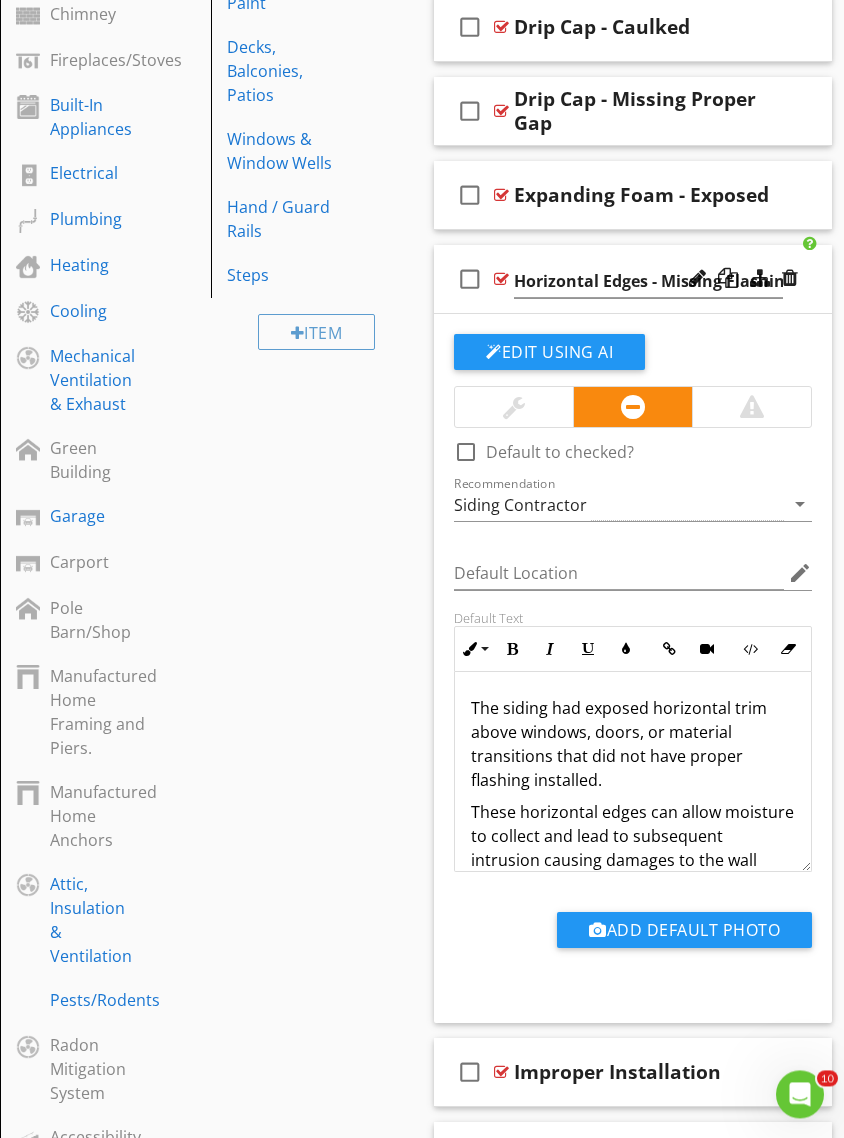scroll, scrollTop: 1069, scrollLeft: 0, axis: vertical 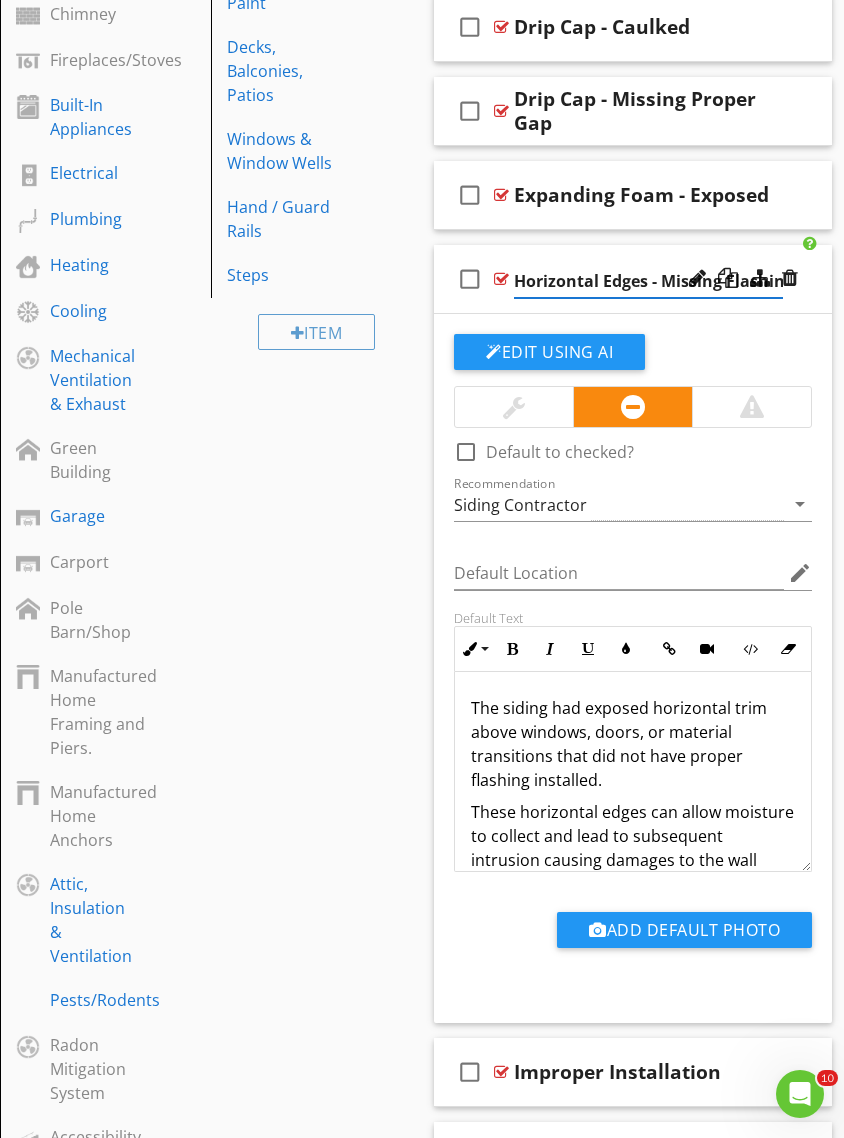 click on "Horizontal Edges - Missing Flashing" at bounding box center (648, 281) 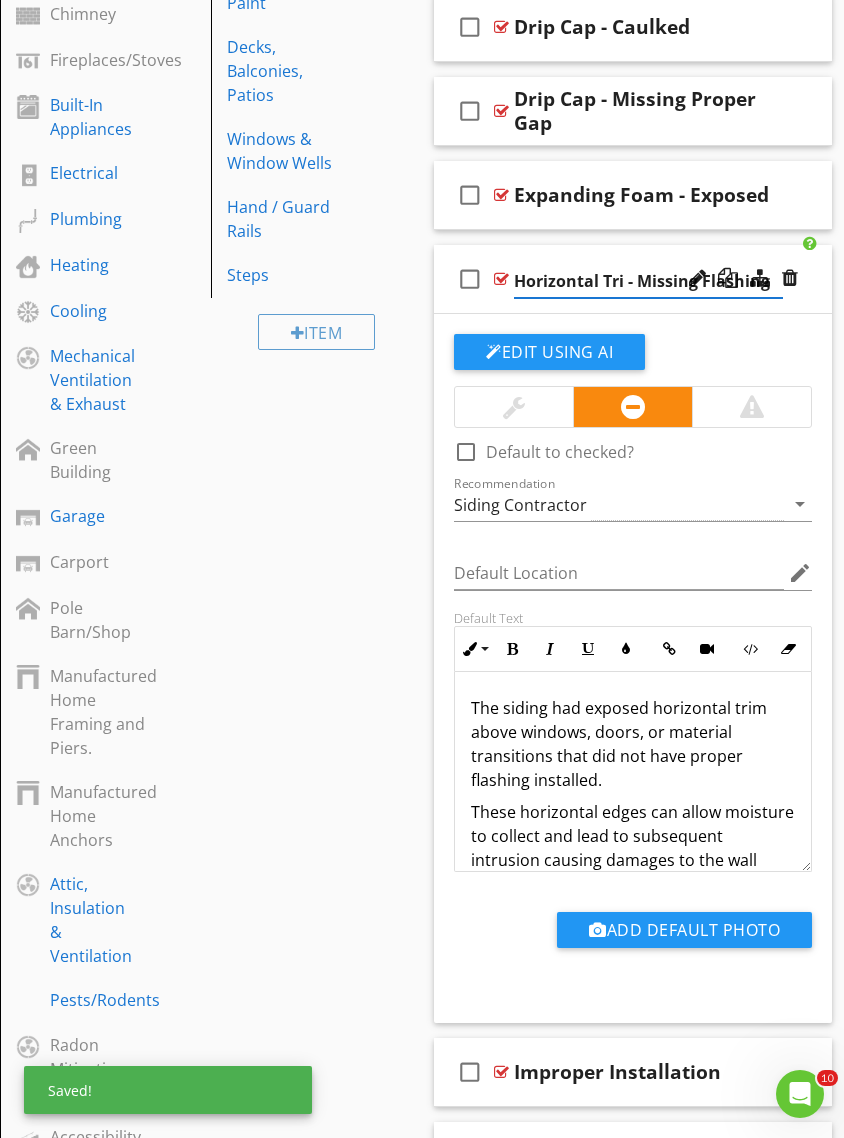type on "Horizontal Trim - Missing Flashing" 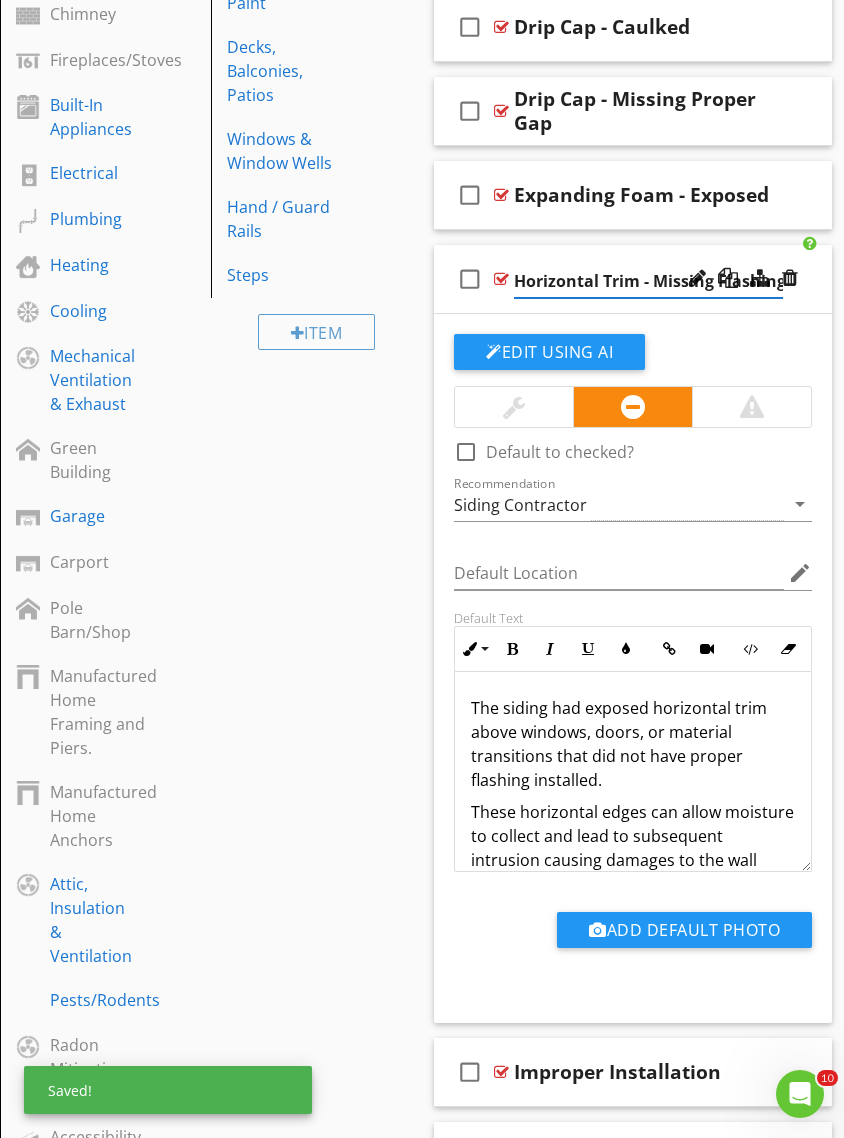 click on "check_box_outline_blank         Horizontal Trim - Missing Flashing" at bounding box center [633, 279] 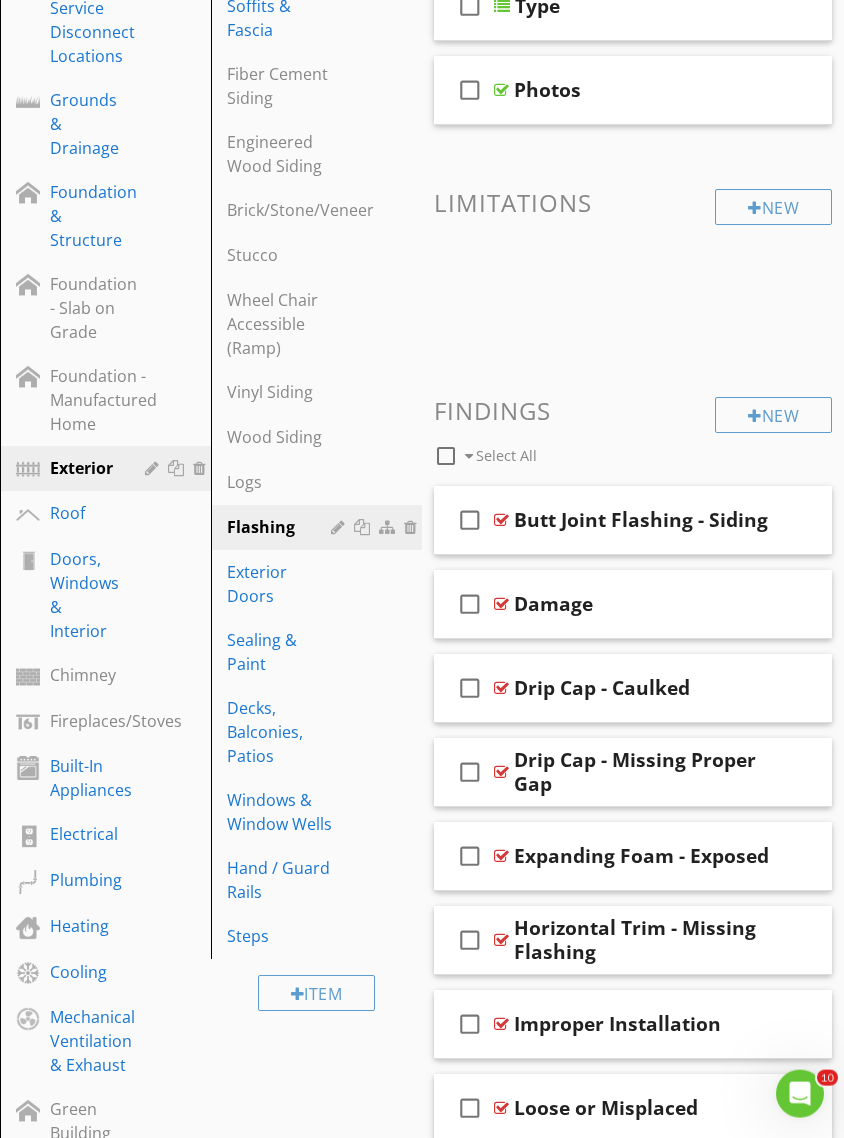 scroll, scrollTop: 408, scrollLeft: 0, axis: vertical 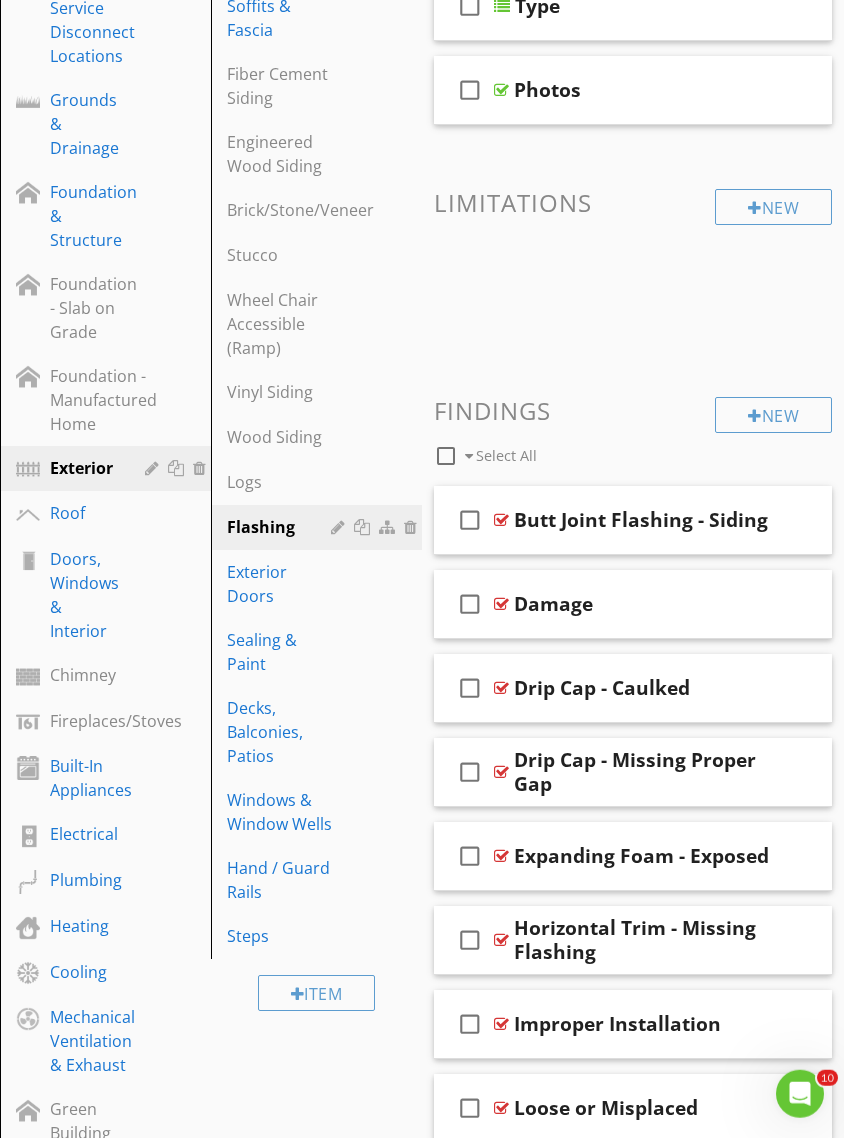 click on "Foundation & Structure" at bounding box center (93, 216) 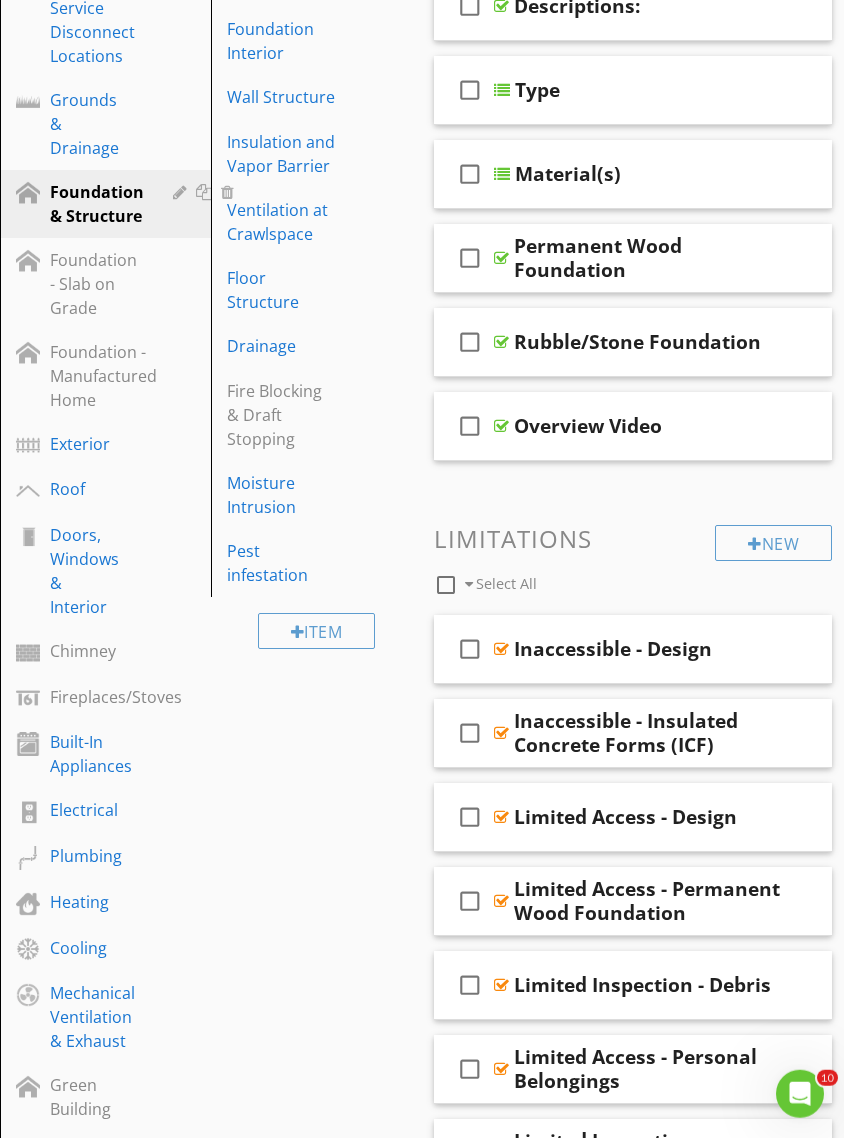 click on "Moisture Intrusion" at bounding box center (282, 495) 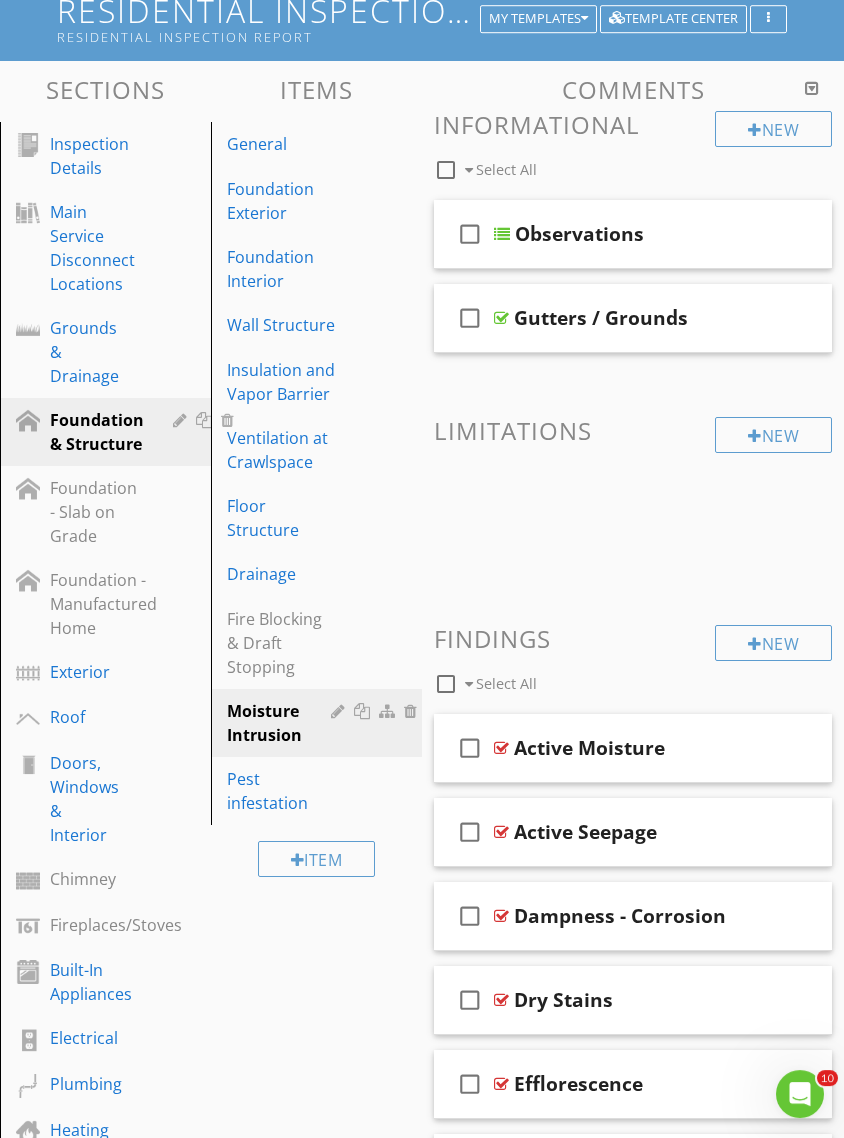 scroll, scrollTop: 179, scrollLeft: 0, axis: vertical 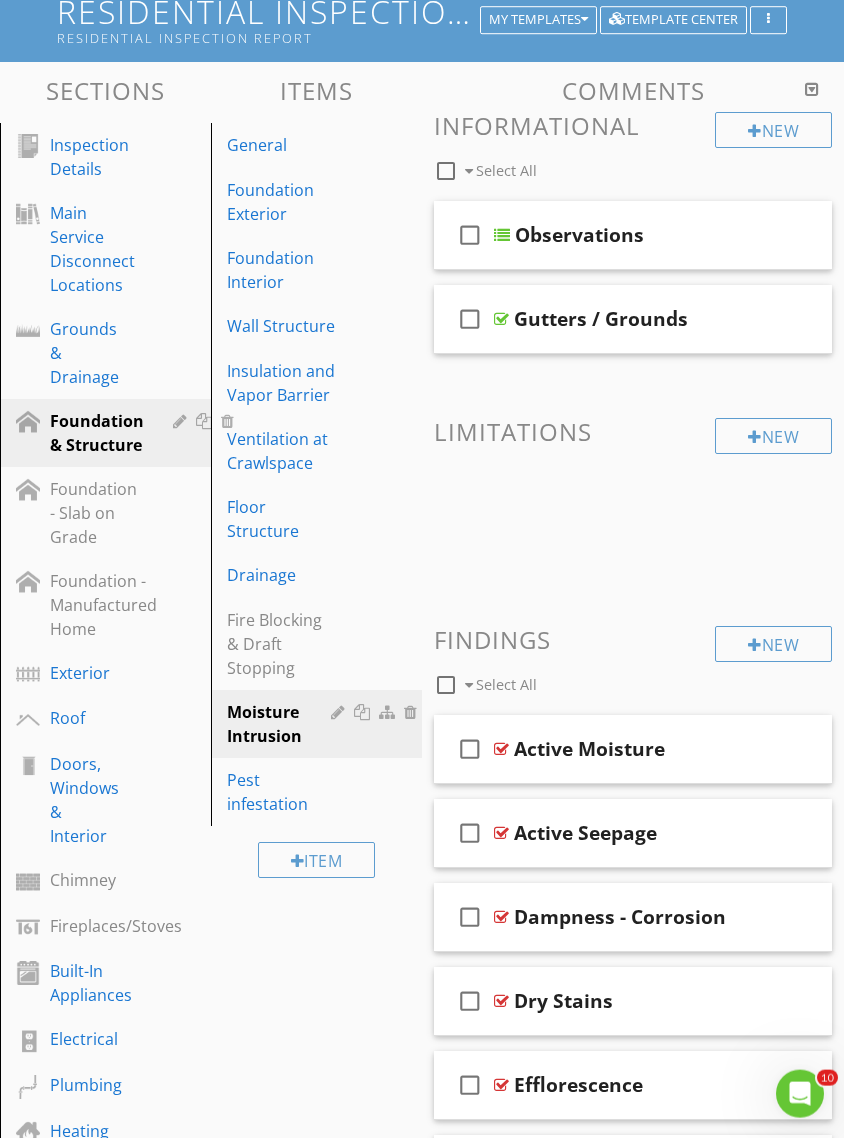 click on "check_box_outline_blank
Observations" at bounding box center [633, 235] 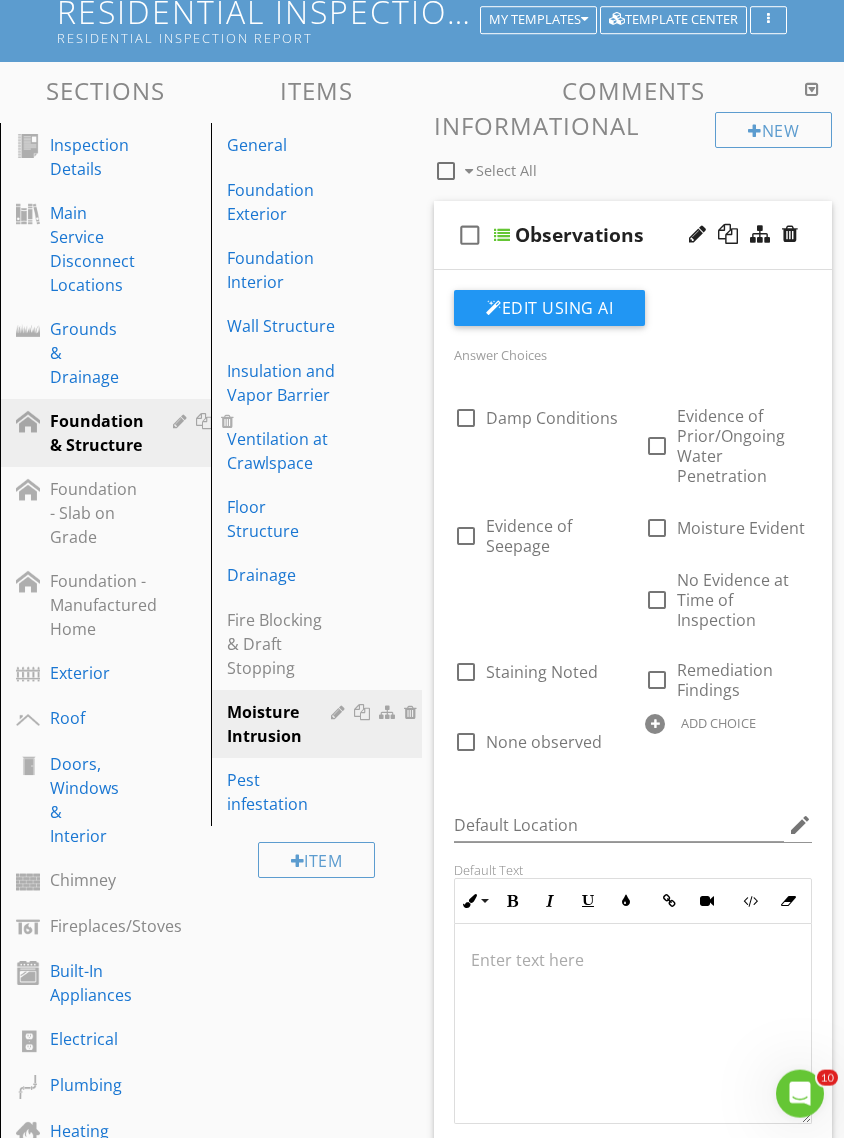 scroll, scrollTop: 180, scrollLeft: 0, axis: vertical 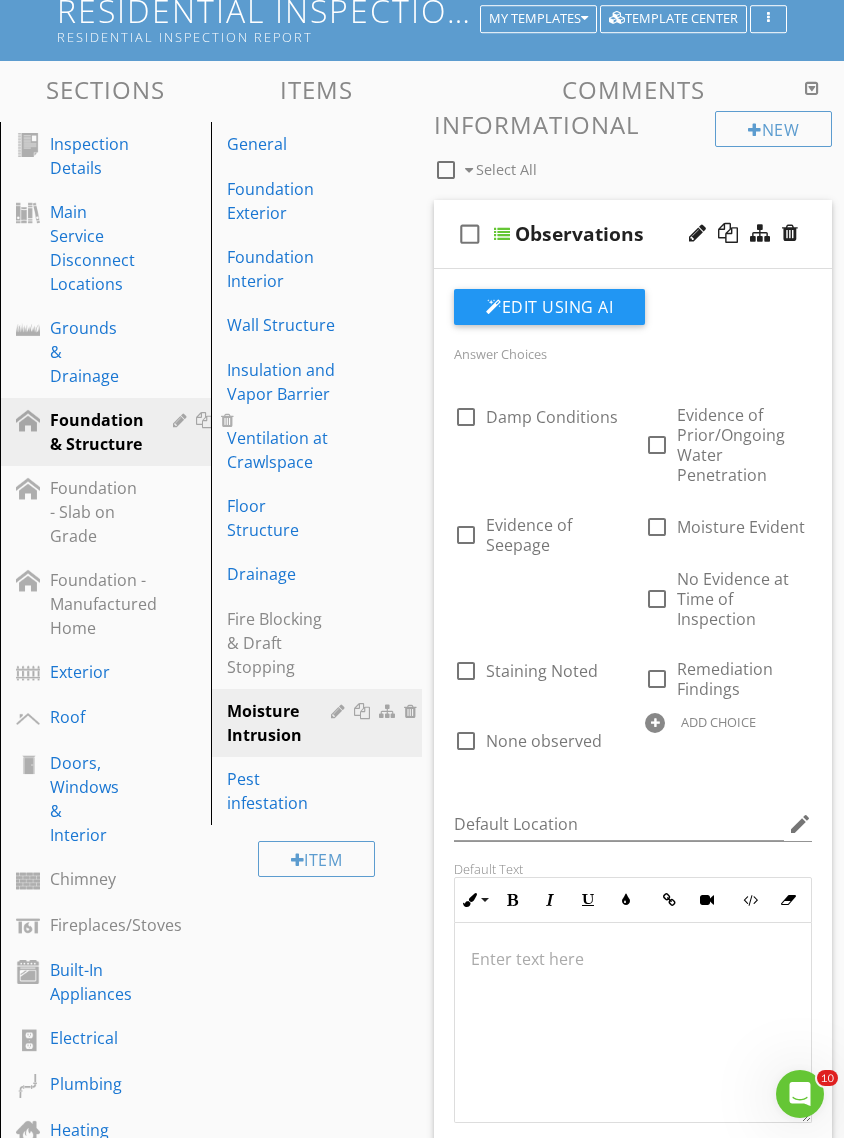 click on "check_box_outline_blank
Observations" at bounding box center [633, 234] 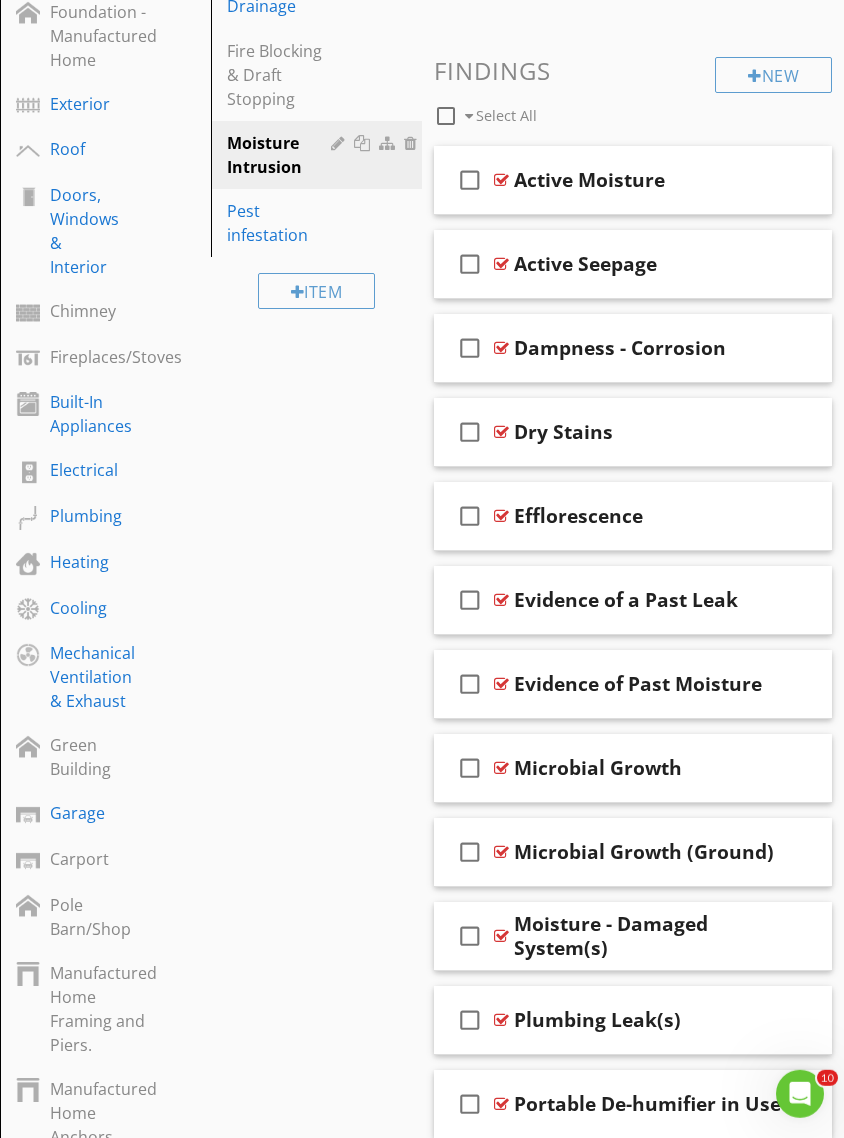 scroll, scrollTop: 749, scrollLeft: 0, axis: vertical 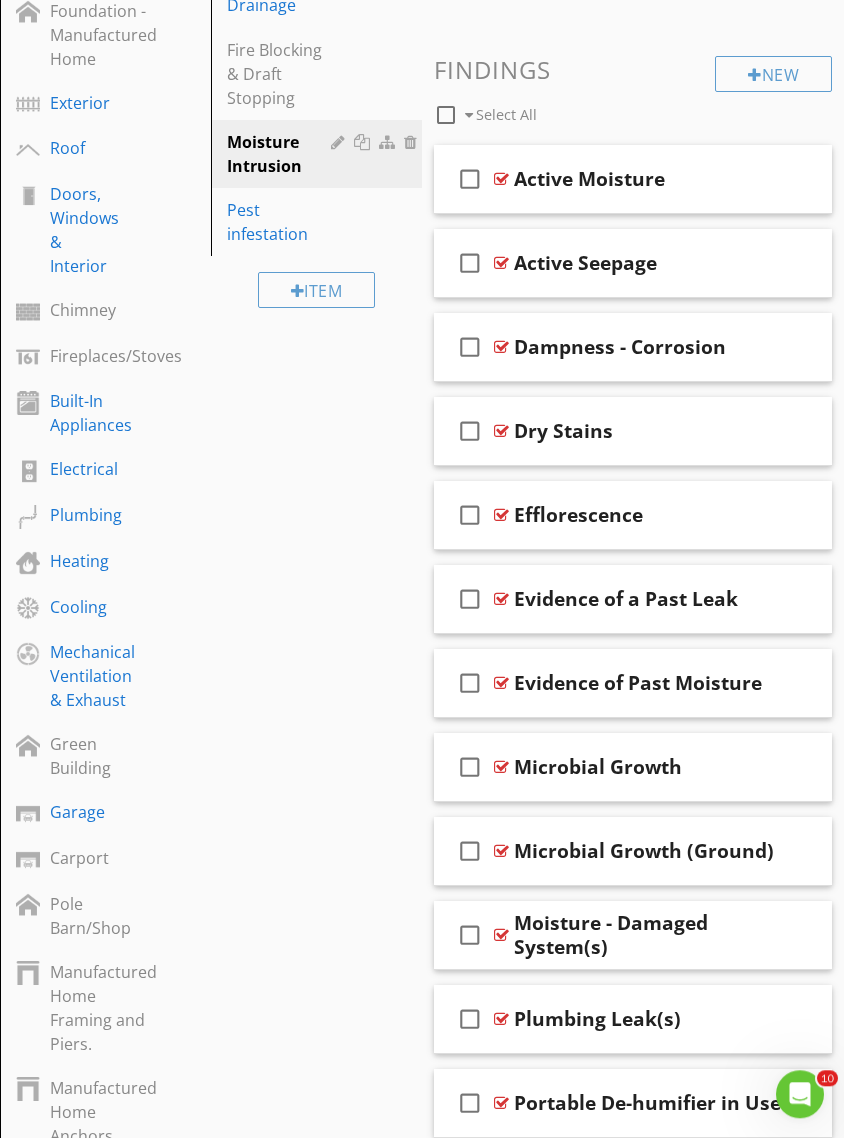 click on "check_box_outline_blank
Microbial Growth" at bounding box center [633, 767] 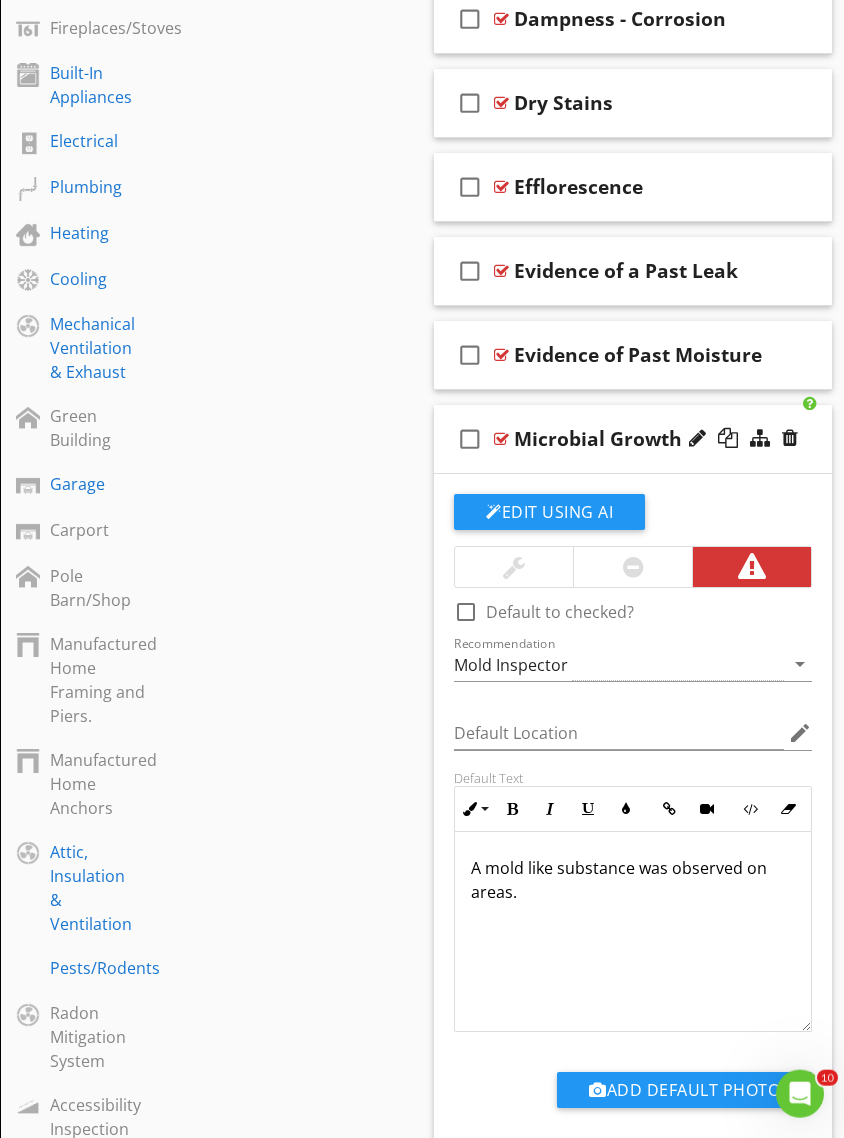 scroll, scrollTop: 1081, scrollLeft: 0, axis: vertical 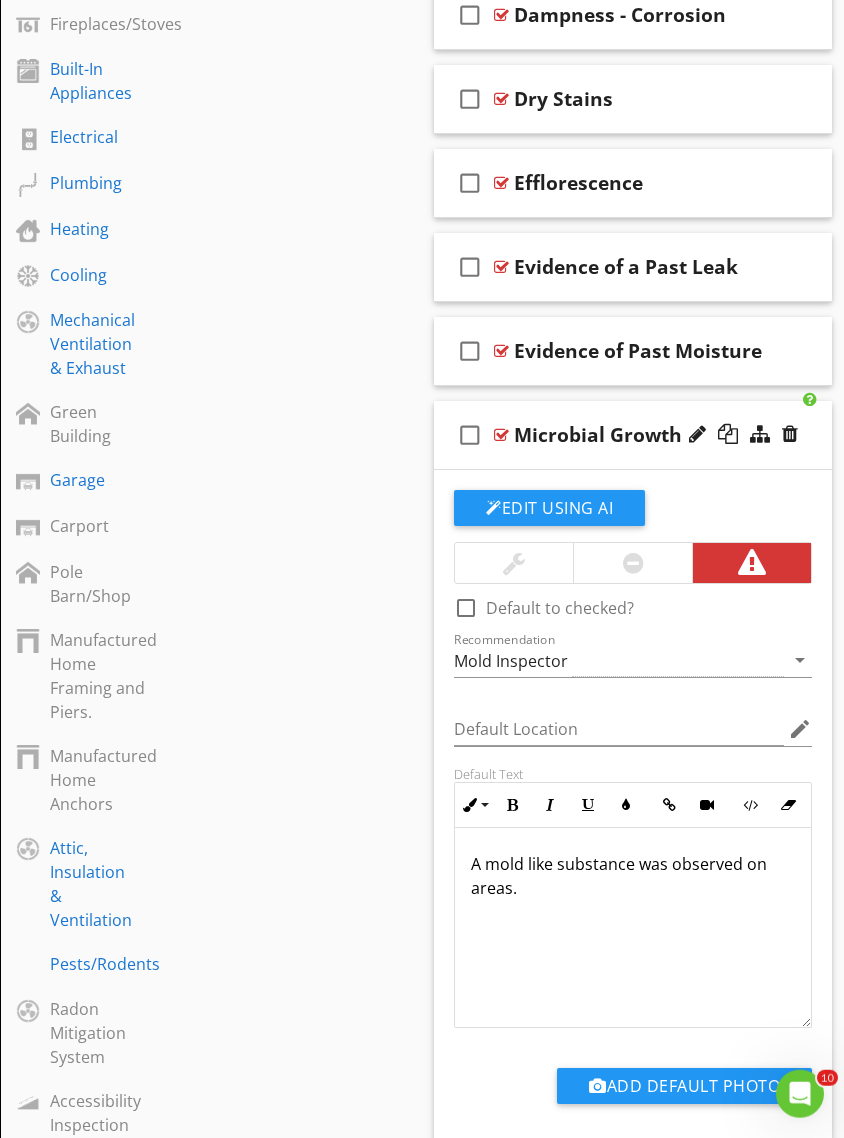 click on "Microbial Growth" at bounding box center [598, 435] 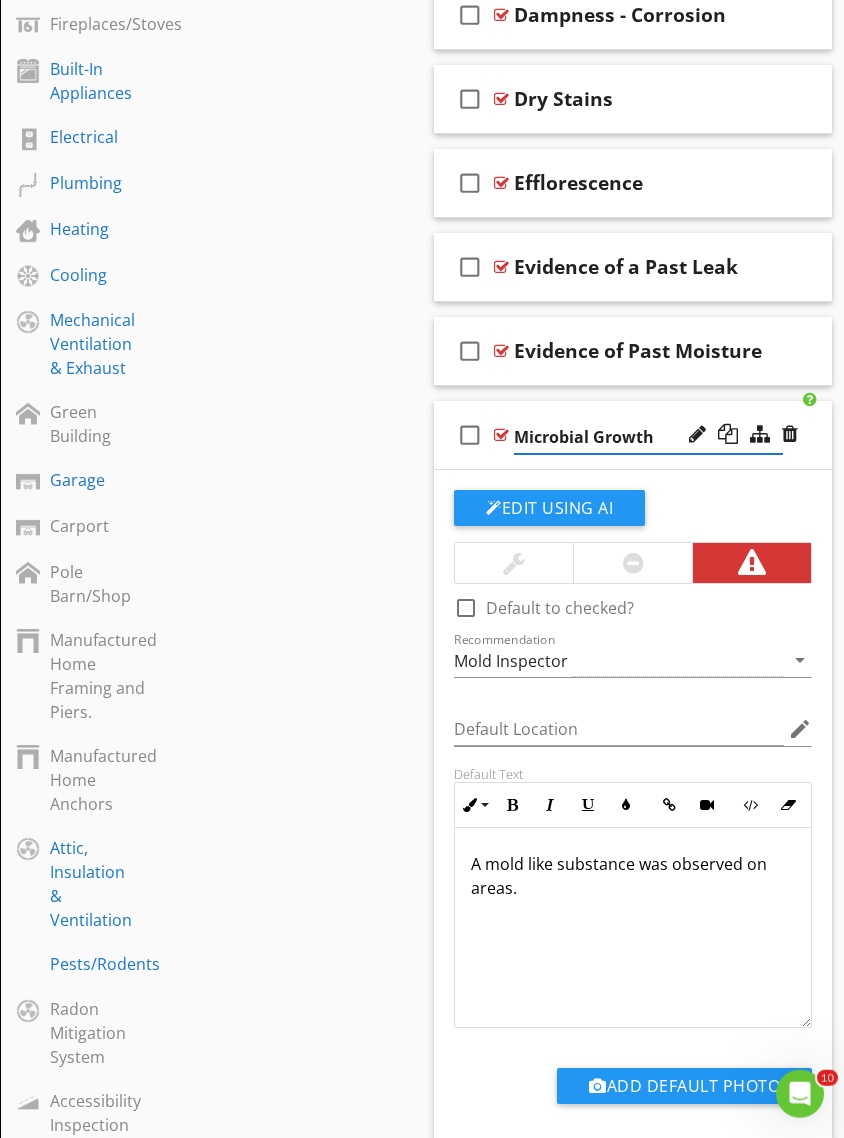 click on "Microbial Growth" at bounding box center (648, 437) 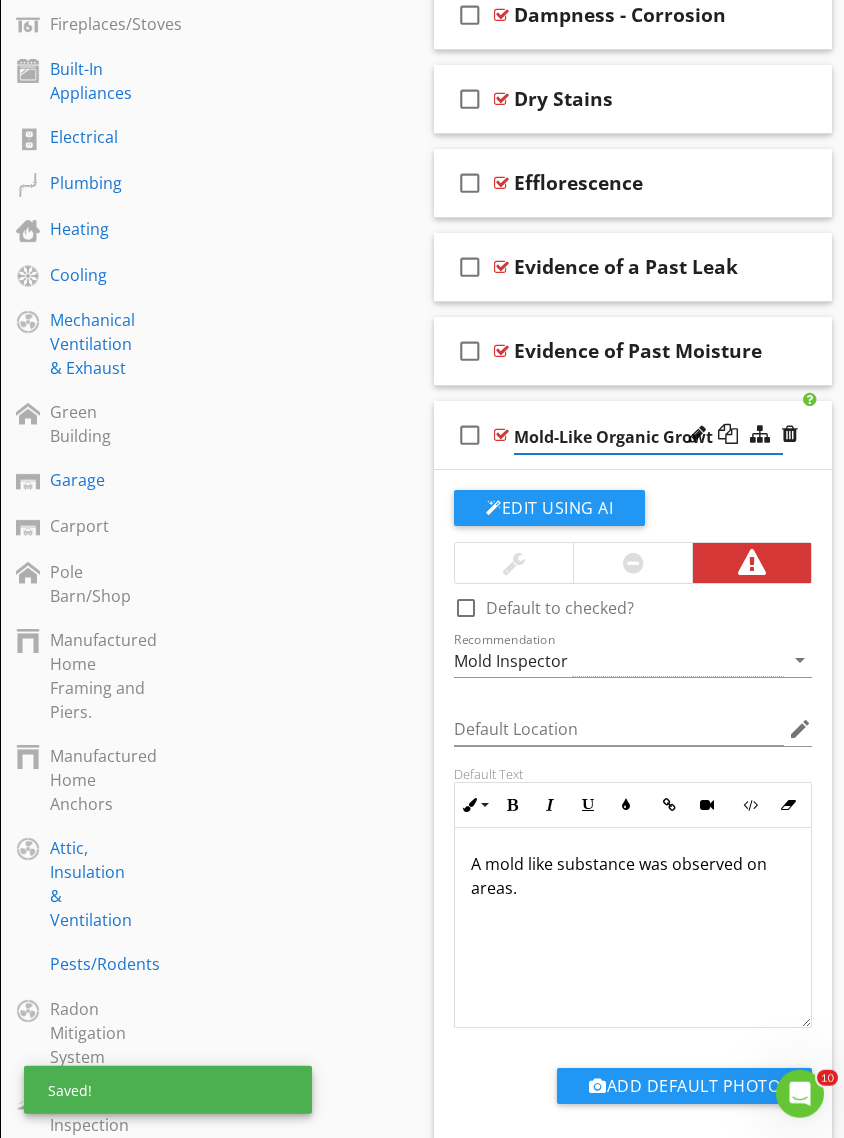 type on "Mold-Like Organic Growth" 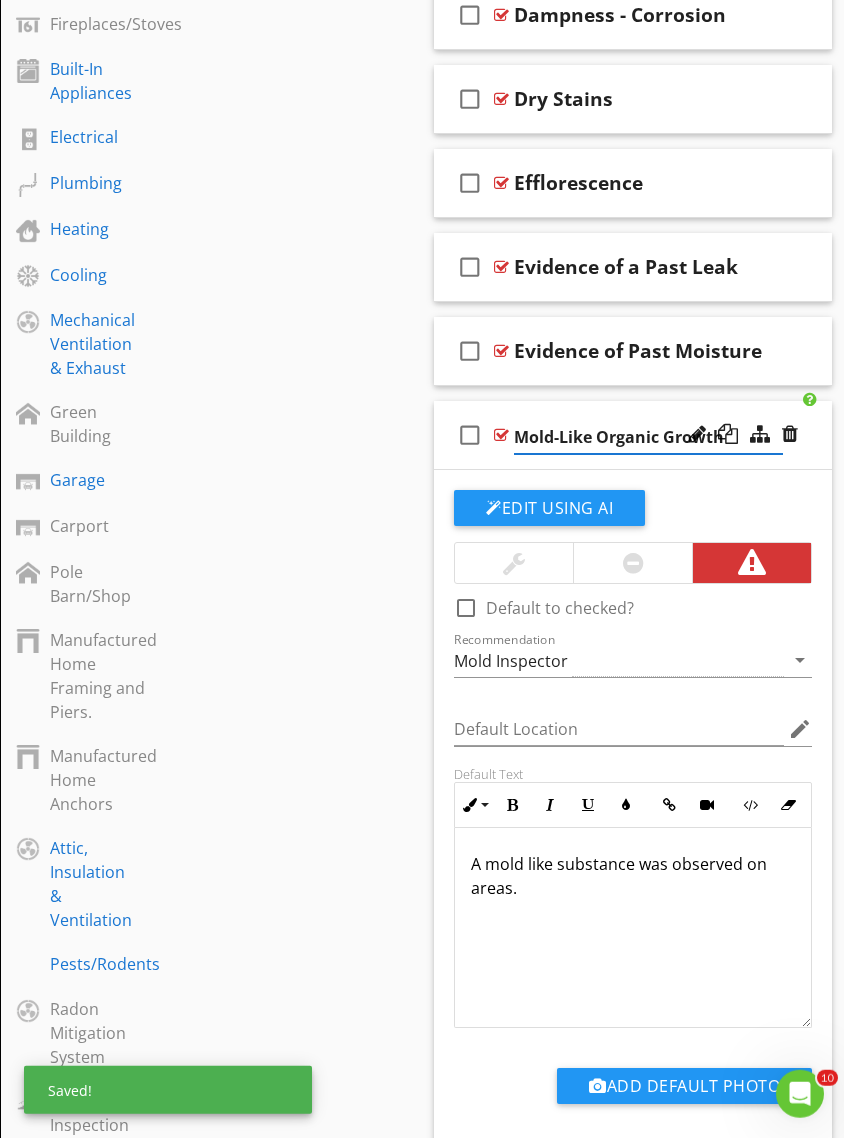 click on "check_box_outline_blank         Mold-Like Organic Growth" at bounding box center [633, 435] 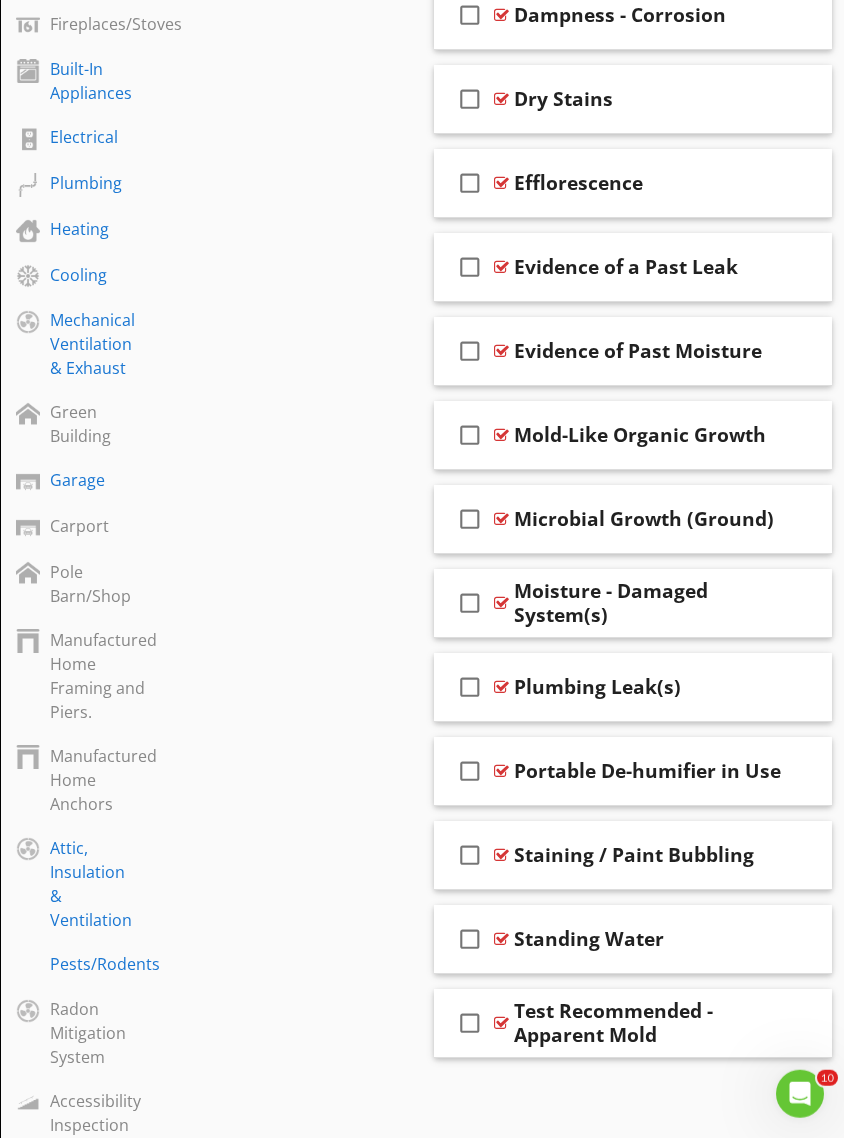click on "check_box_outline_blank
Mold-Like Organic Growth" at bounding box center (633, 435) 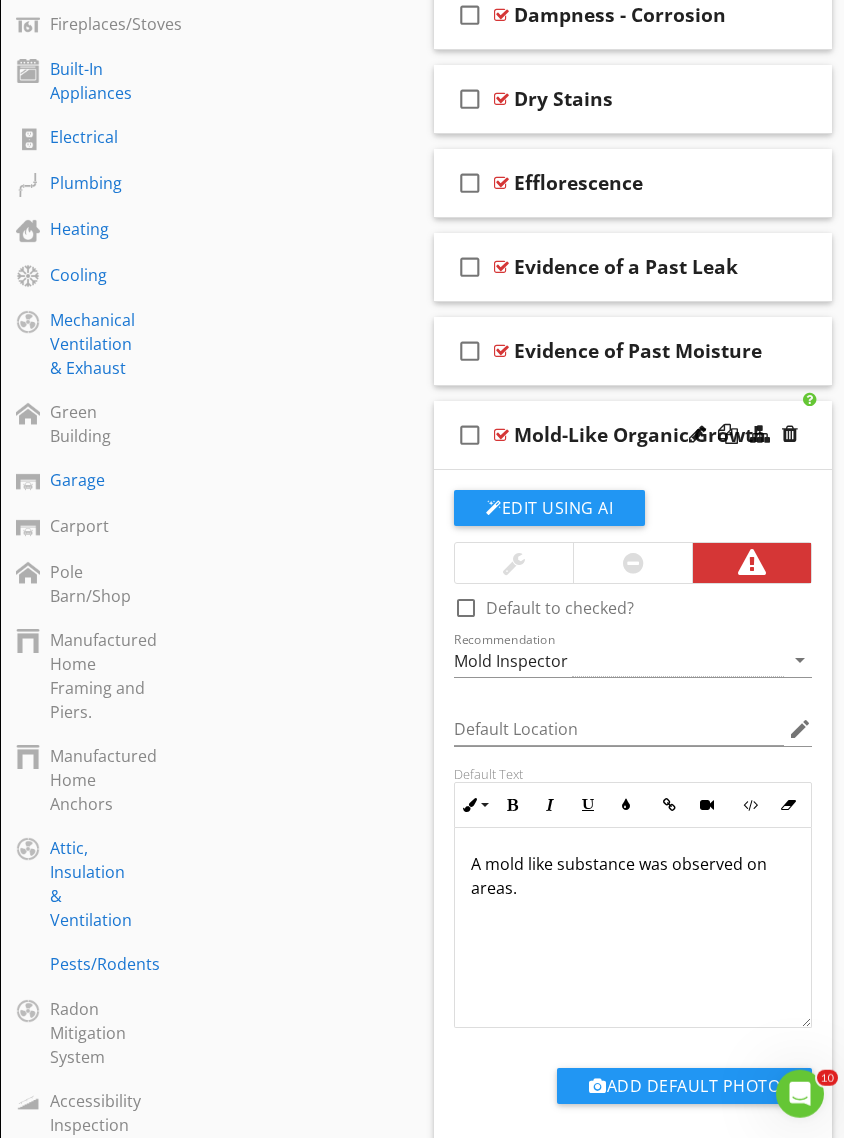 click on "A mold like substance was observed on areas." at bounding box center (633, 876) 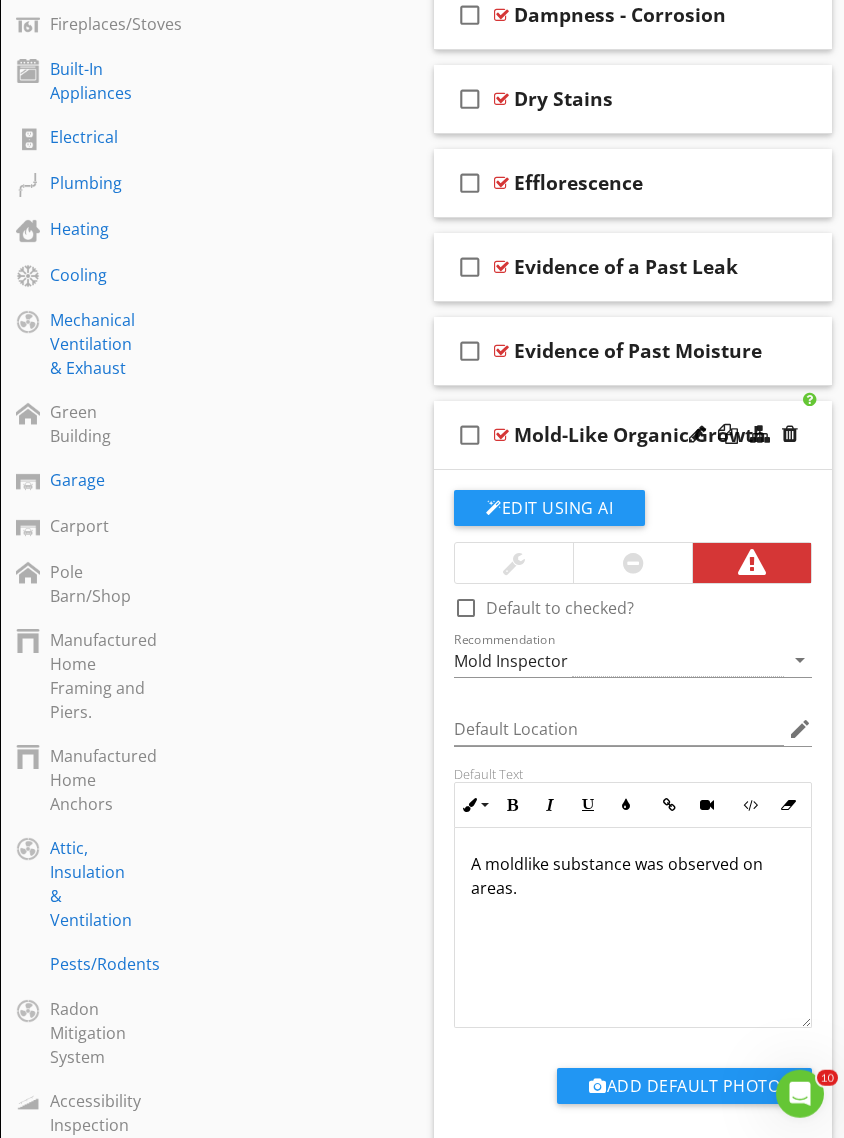 type 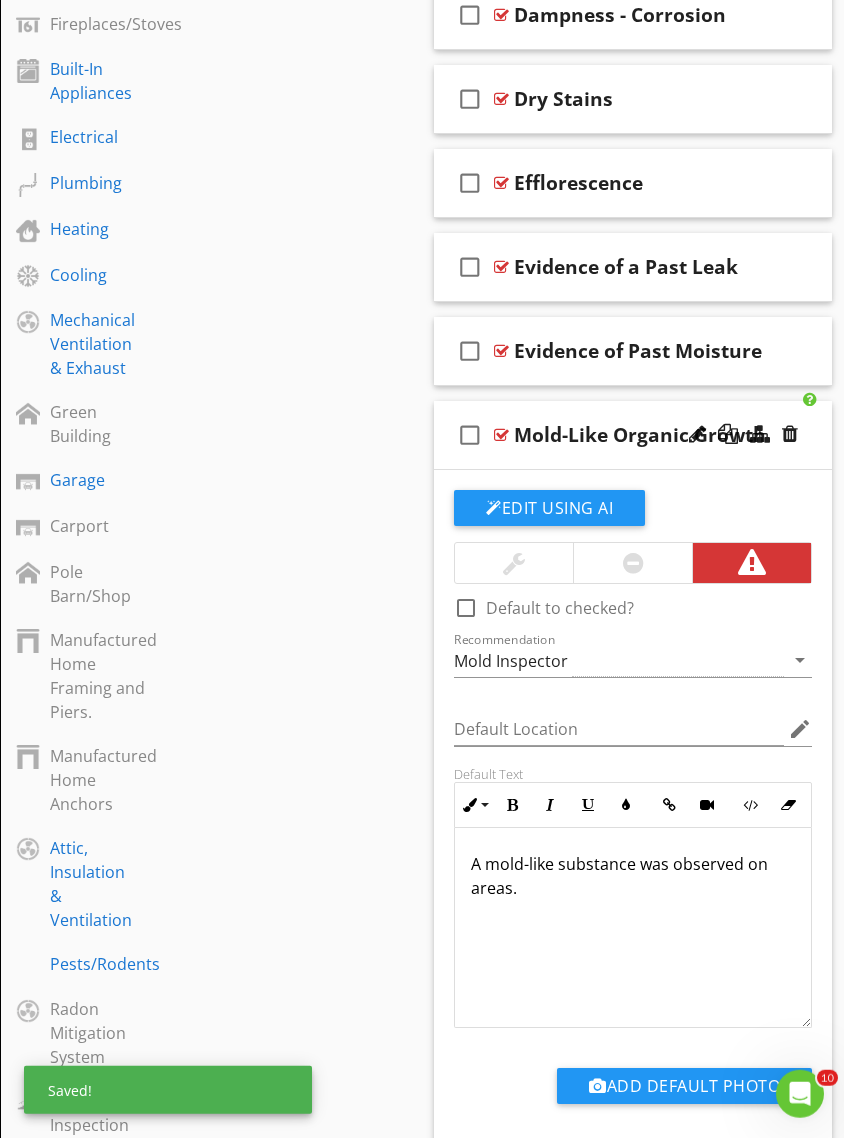 click on "A mold-like substance was observed on areas." at bounding box center [633, 876] 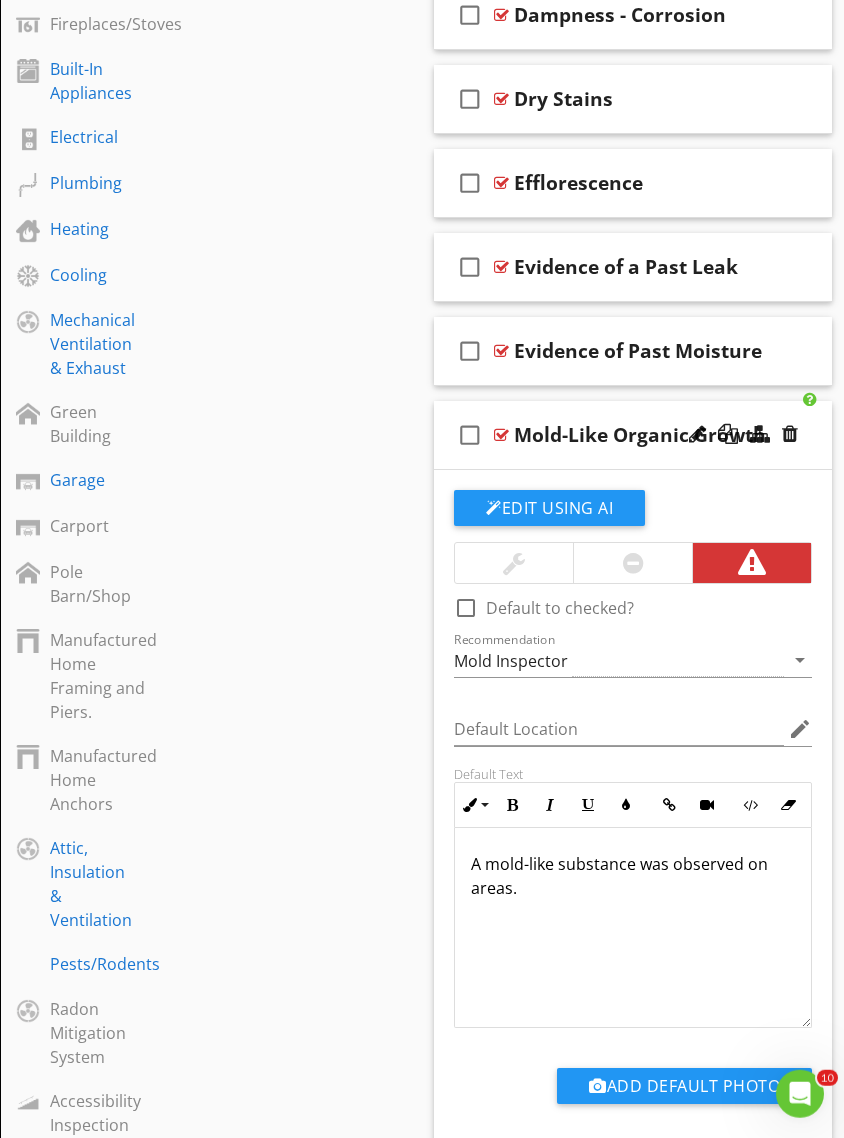 click on "A mold-like substance was observed on areas." at bounding box center (633, 876) 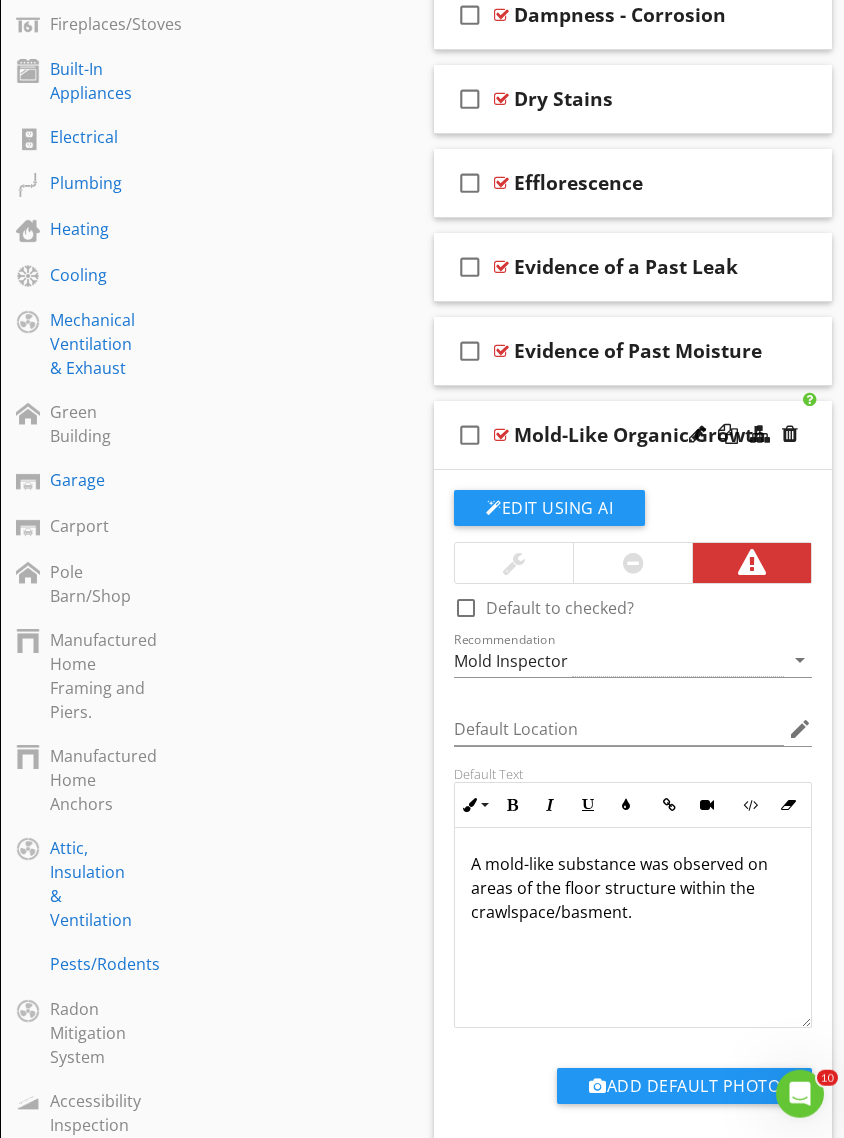 click on "A mold-like substance was observed on areas of the floor structure within the crawlspace/basment." at bounding box center (633, 888) 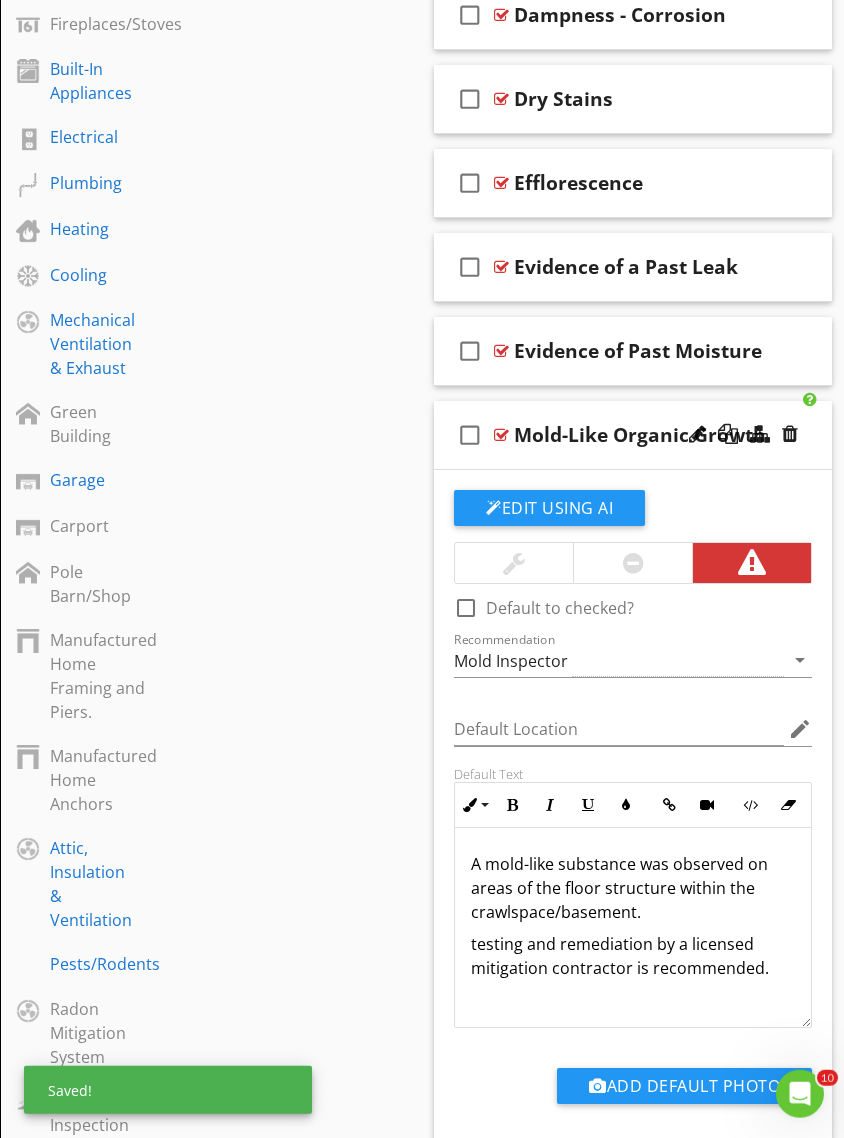click on "testing and remediation by a licensed mitigation contractor is recommended." at bounding box center [633, 956] 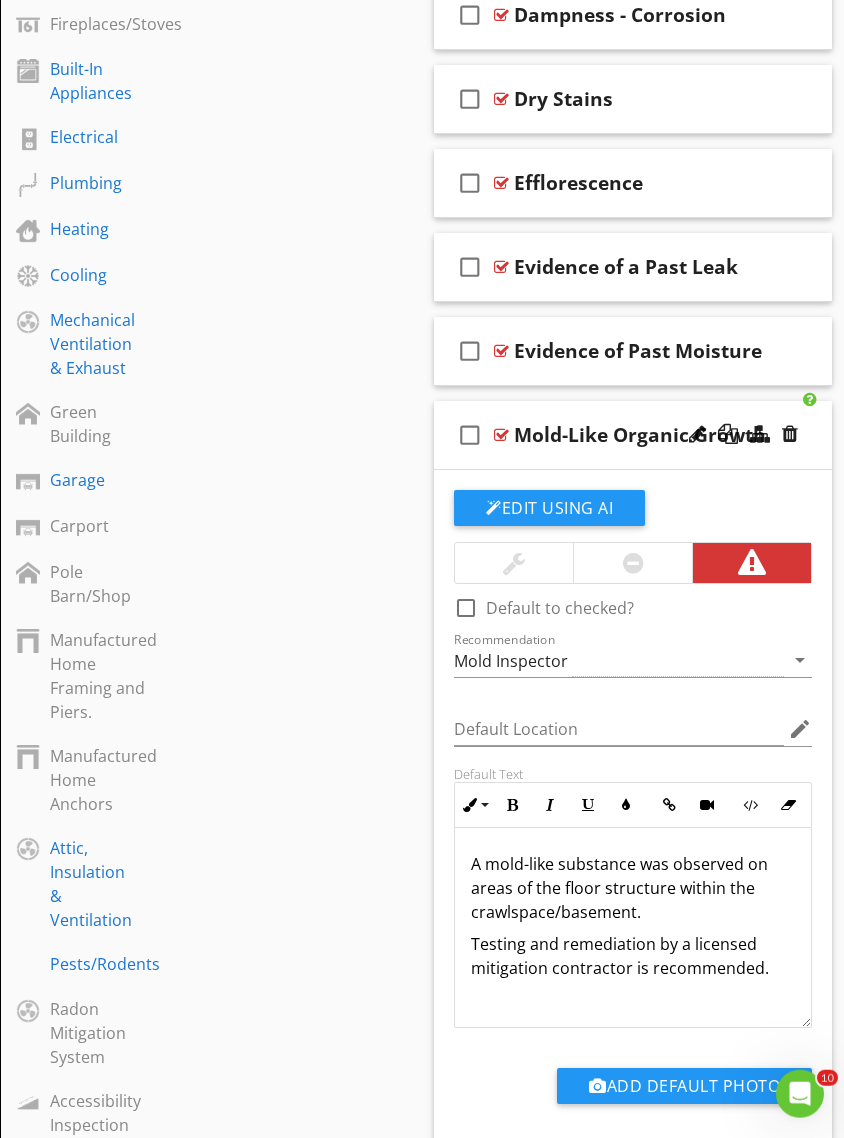 click on "check_box_outline_blank
Mold-Like Organic Growth" at bounding box center [633, 435] 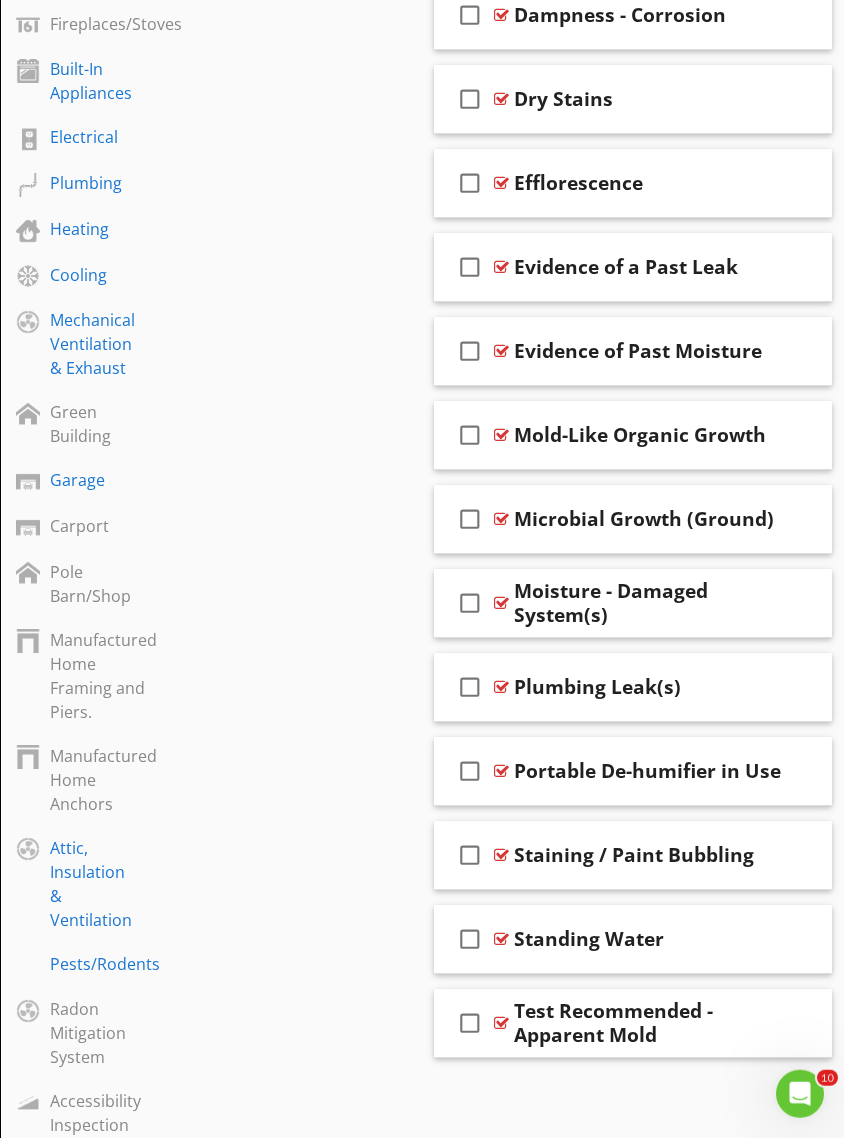 click on "Mold-Like Organic Growth" at bounding box center (640, 435) 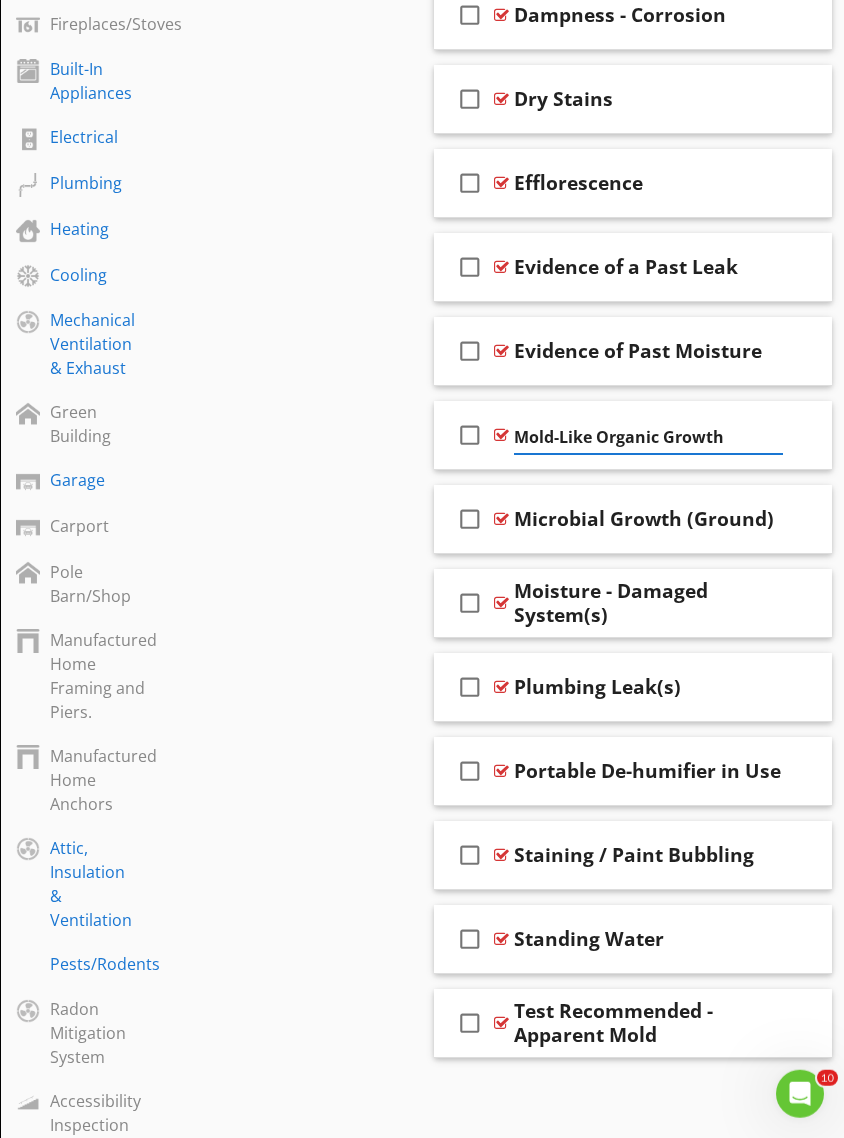 click on "Mold-Like Organic Growth" at bounding box center [648, 437] 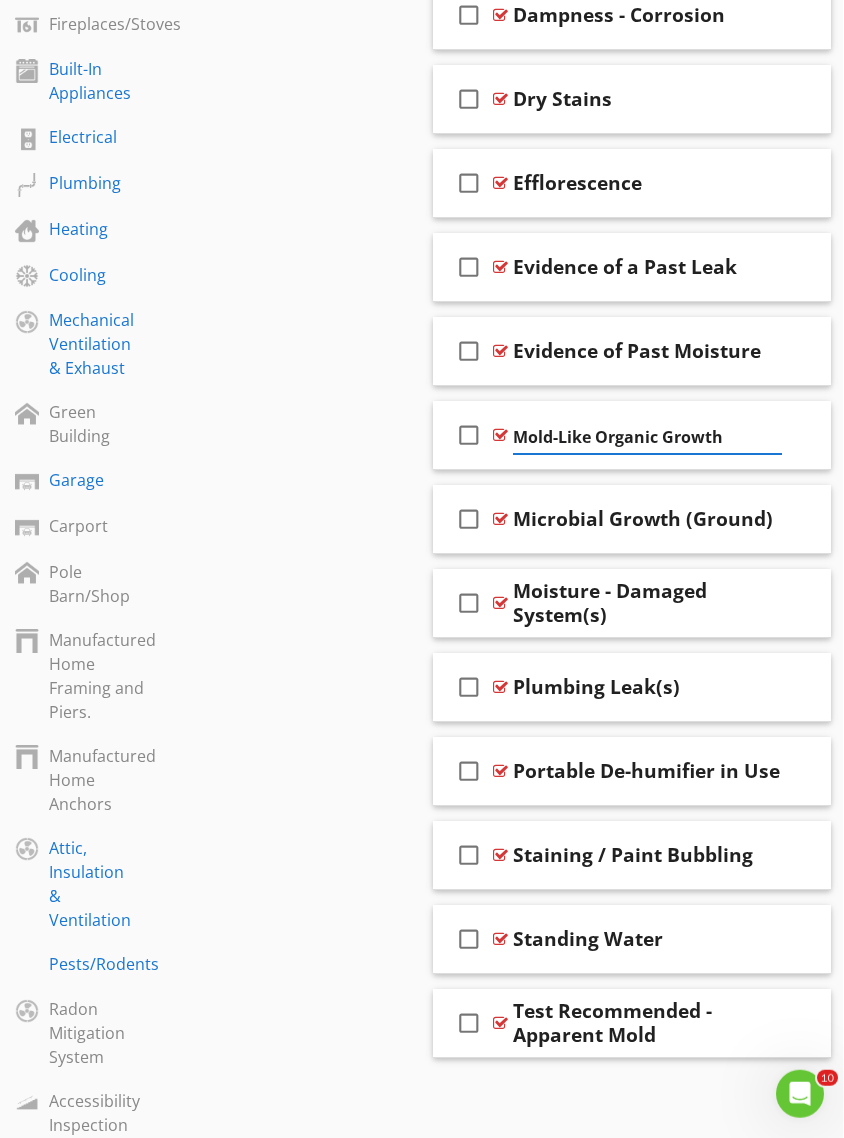 click on "Mold-Like Organic Growth" at bounding box center (647, 437) 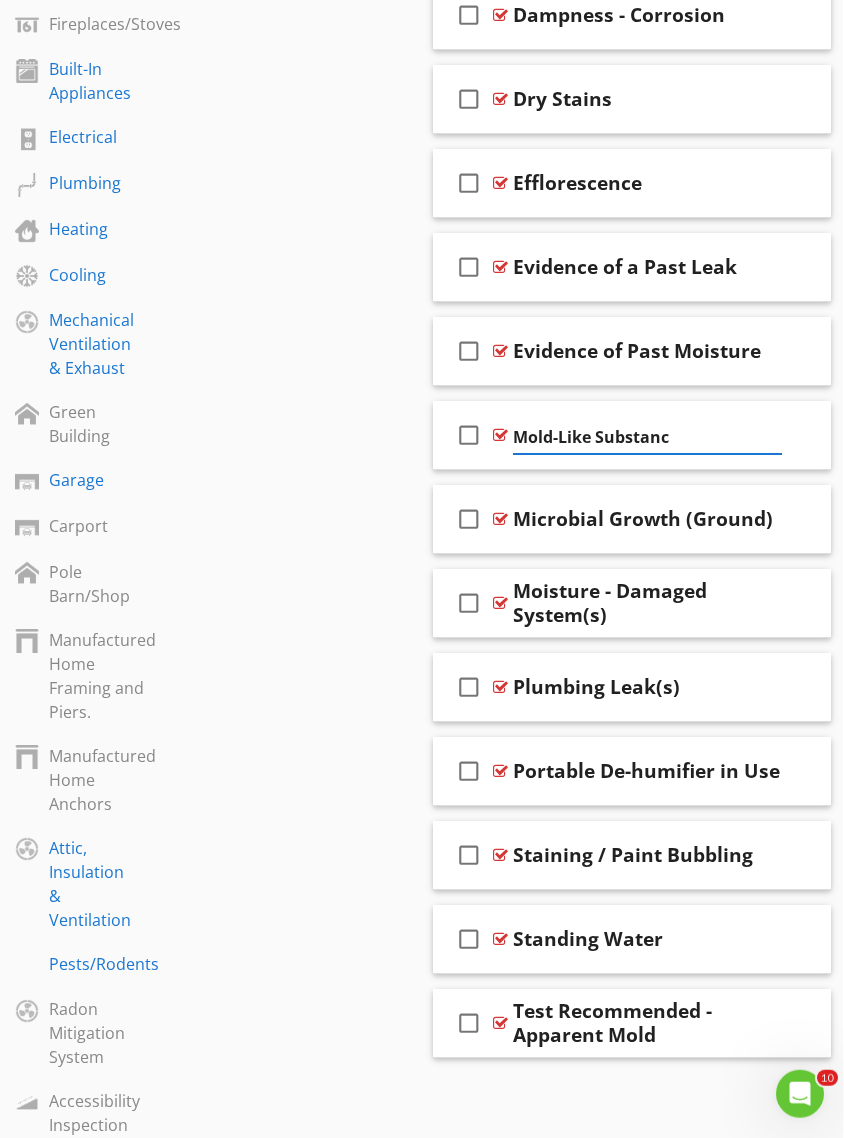 type on "Mold-Like Substance" 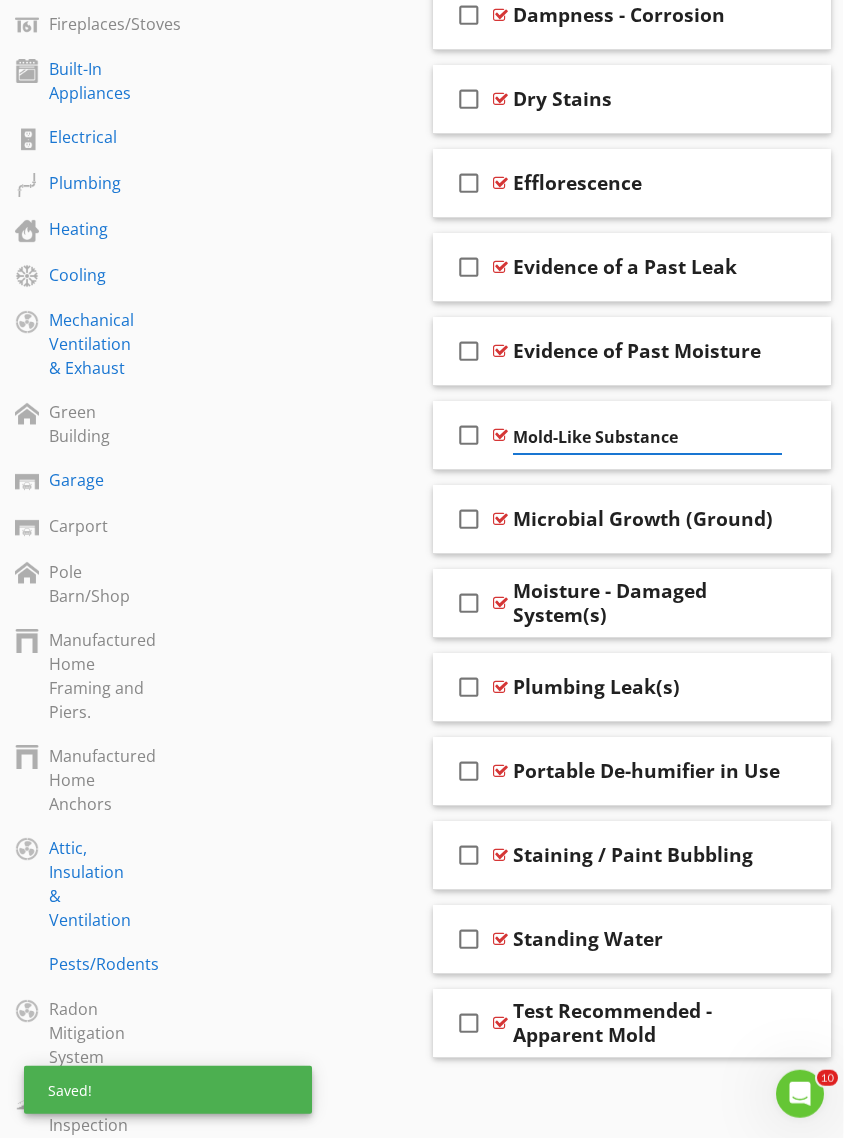 click on "Sections
Inspection Details           Main Service Disconnect Locations           Grounds & Drainage           Foundation & Structure           Foundation - Slab on Grade           Foundation - Manufactured Home           Exterior           Roof           Doors, Windows & Interior           Chimney           Fireplaces/Stoves           Built-In Appliances           Electrical           Plumbing           Heating            Cooling           Mechanical Ventilation & Exhaust           Green Building           Garage           Carport           Pole Barn/Shop           Manufactured Home Framing and Piers.           Manufactured Home Anchors           Attic, Insulation & Ventilation           Pests/Rodents           Radon Mitigation System           Accessibility Inspection Report           Conclusion           Checklist
Section
Attachments
Attachment
Items
General" at bounding box center [421, 334] 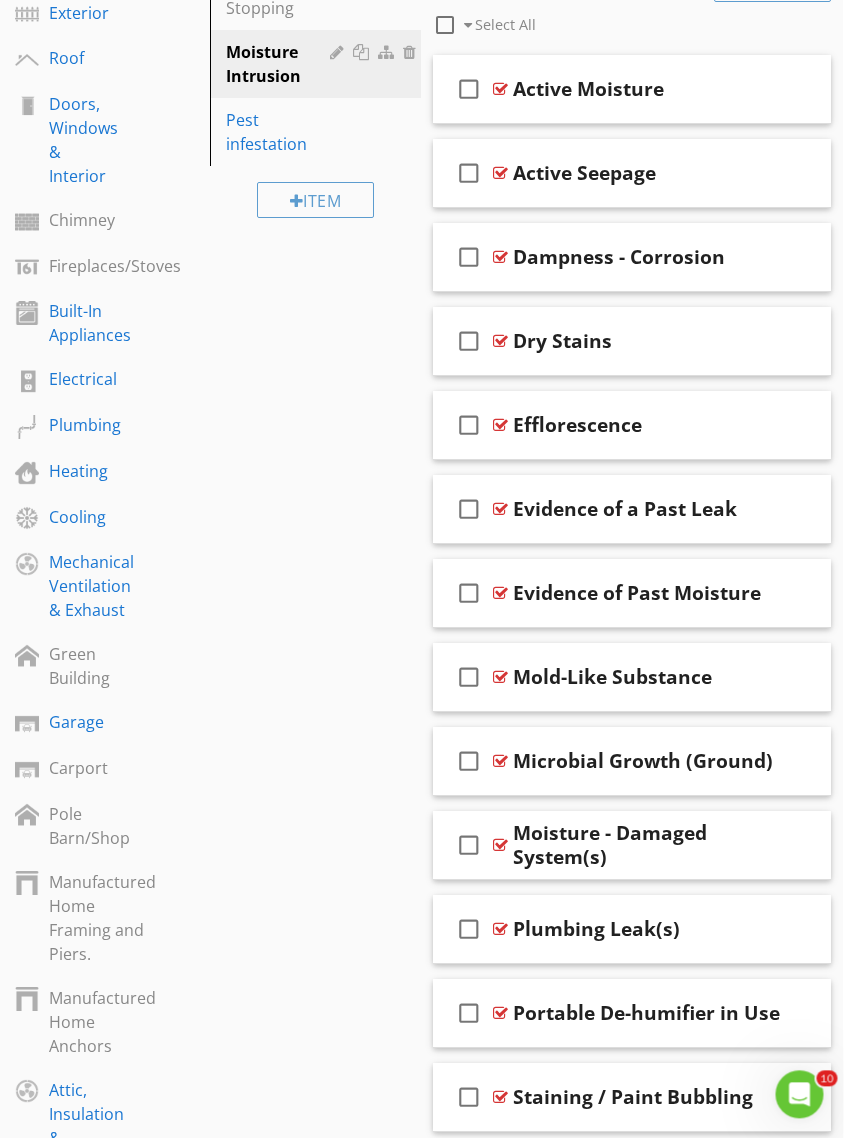 scroll, scrollTop: 838, scrollLeft: 0, axis: vertical 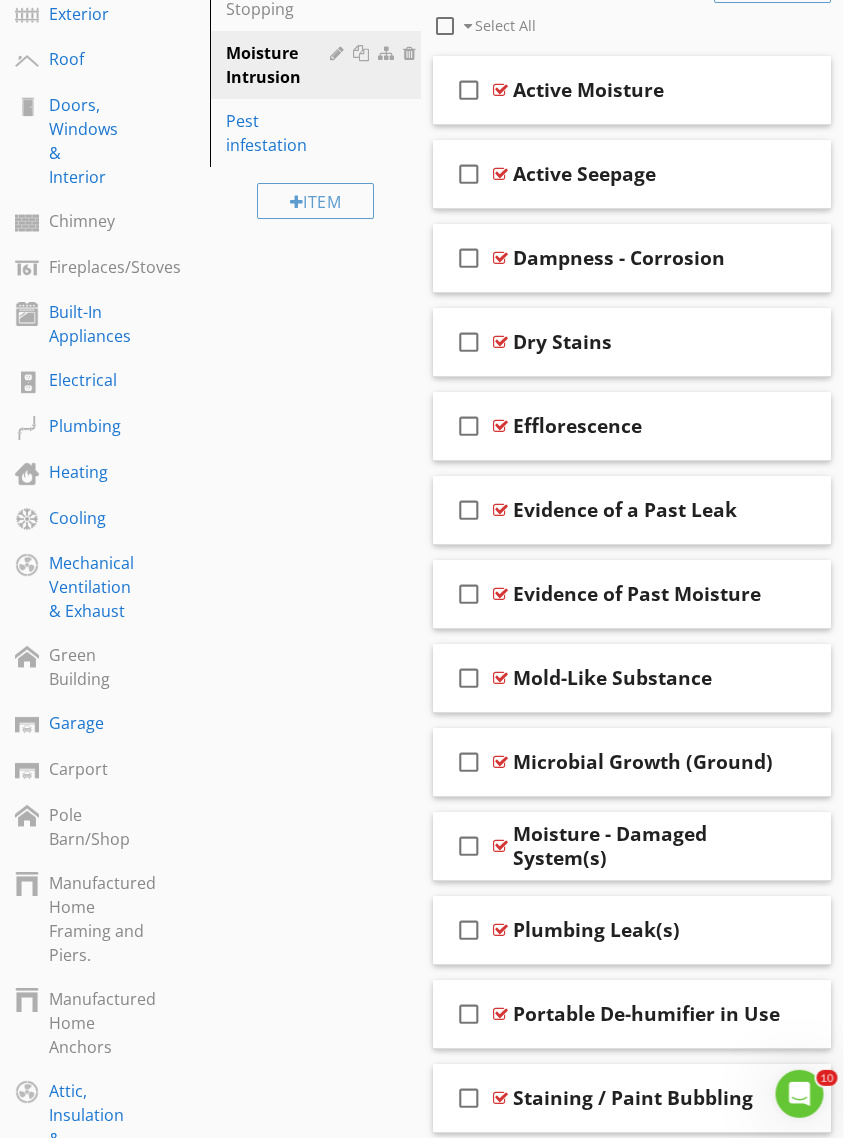 click on "Dry Stains" at bounding box center [563, 342] 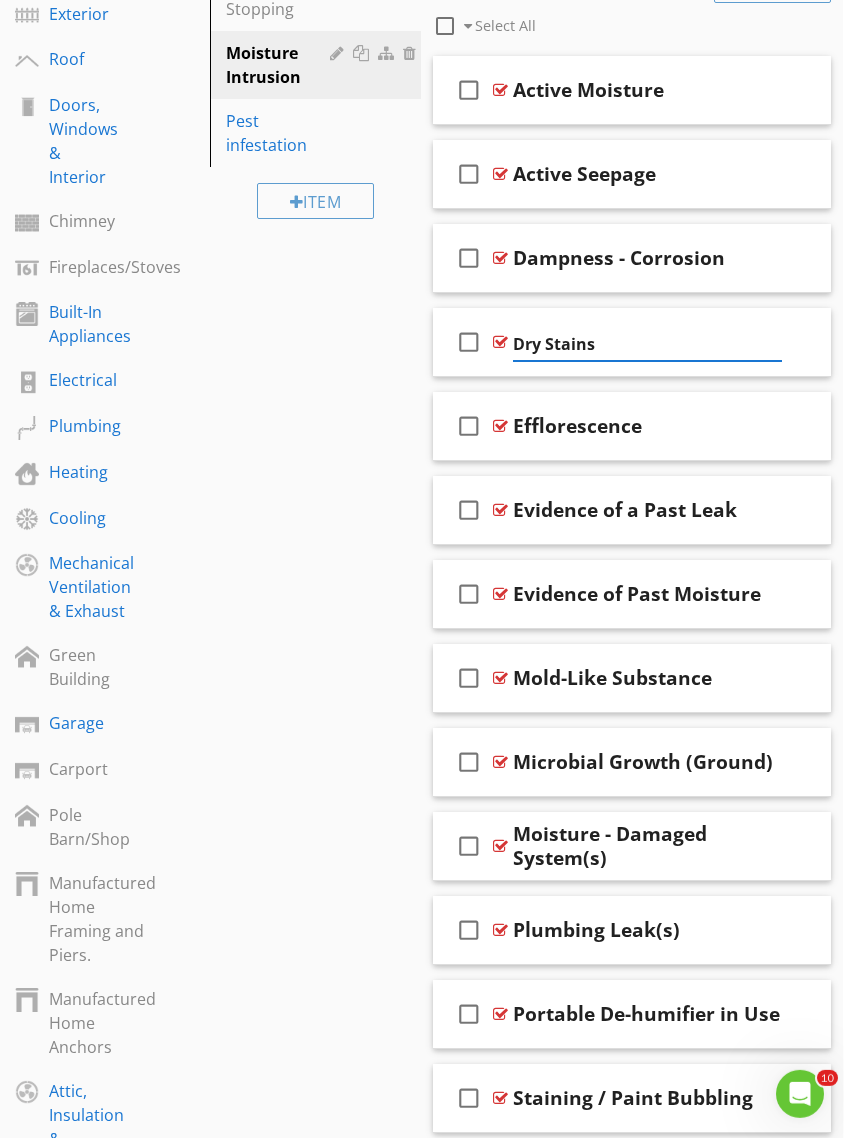 click on "check_box_outline_blank         Dry Stains" at bounding box center [632, 342] 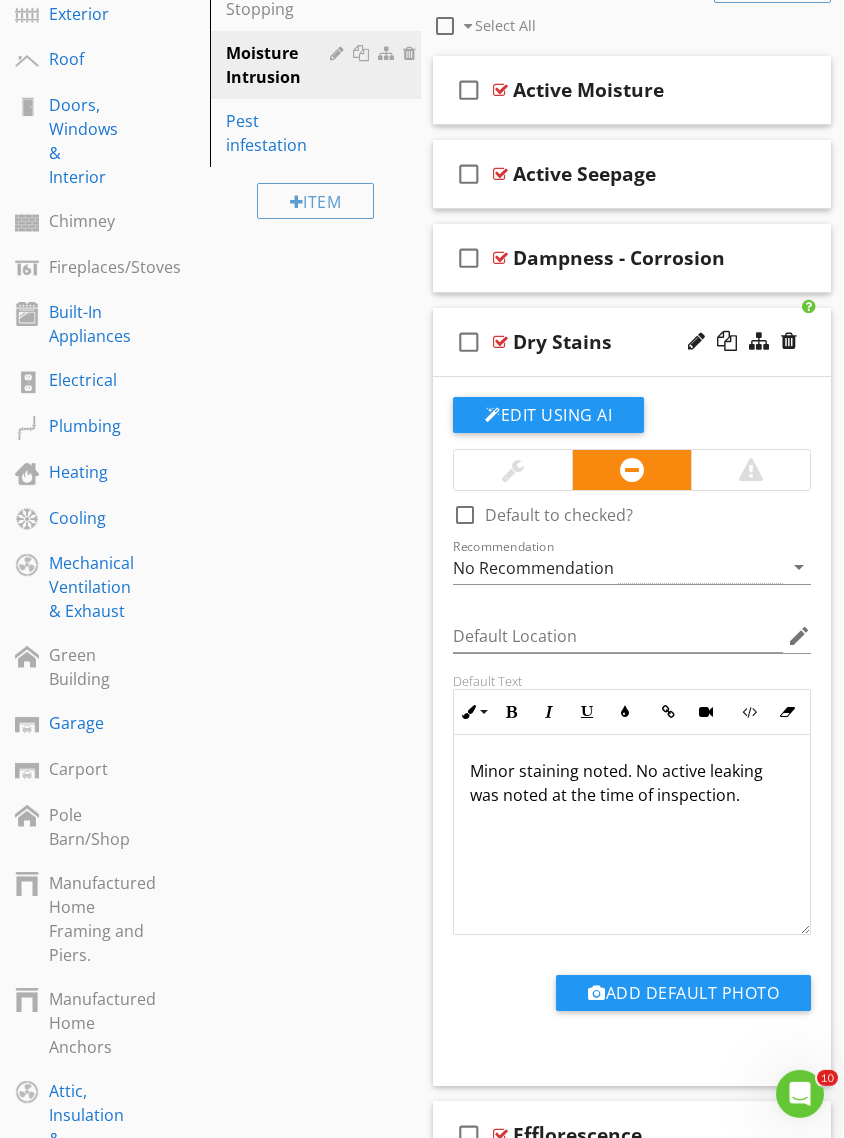 click on "Minor staining noted. No active leaking was noted at the time of inspection." at bounding box center (632, 783) 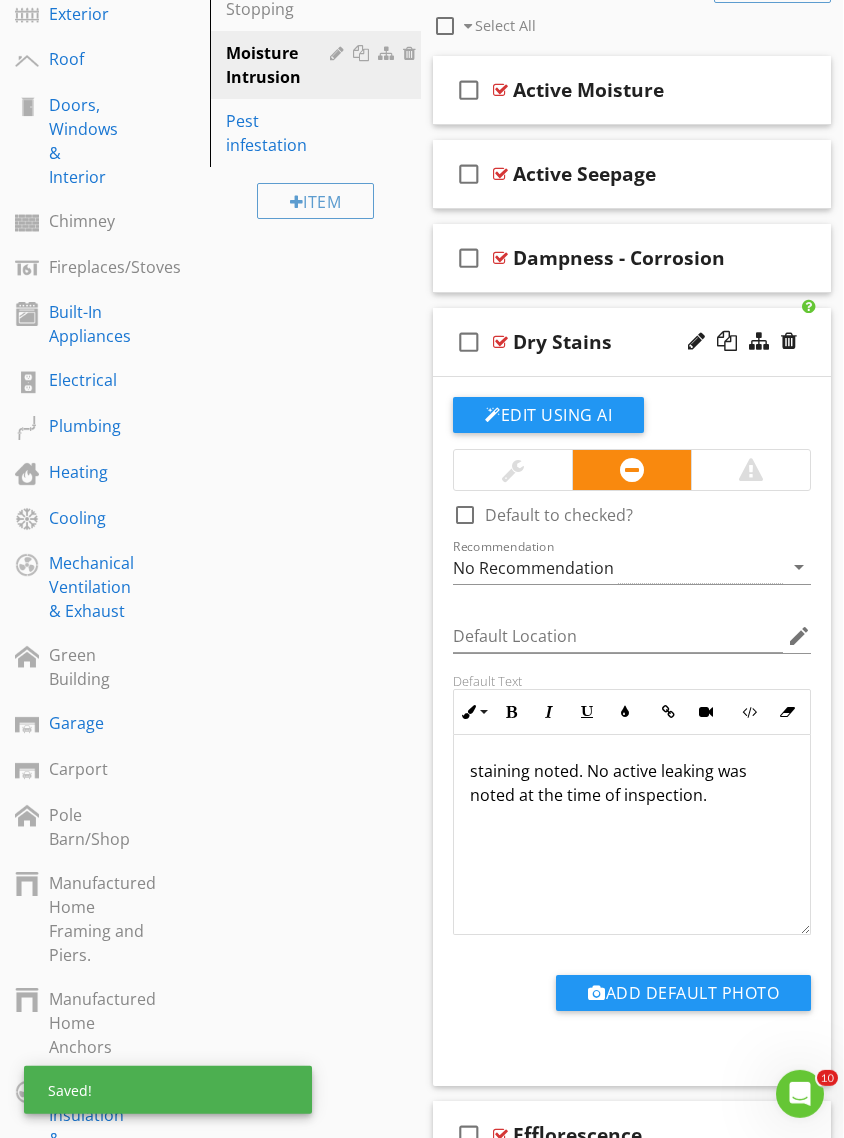 type 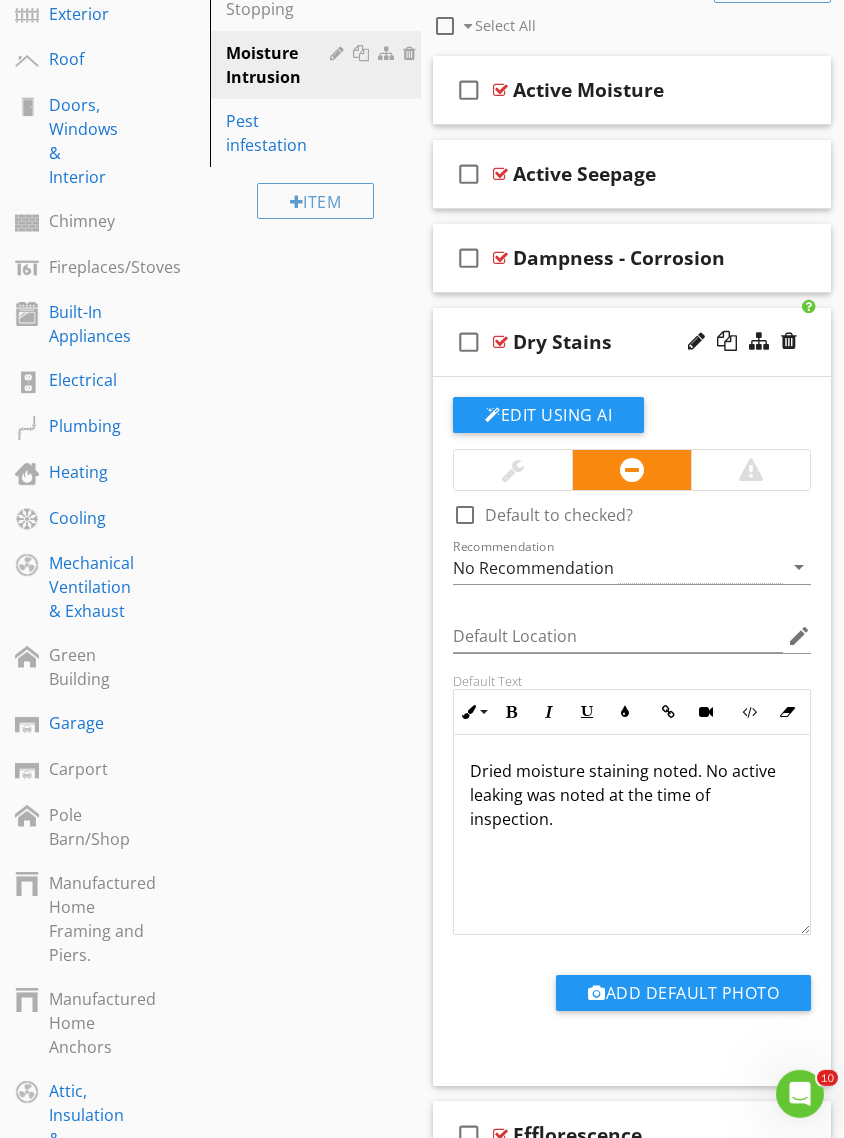 click on "Dried moisture staining noted. No active leaking was noted at the time of inspection." at bounding box center (632, 795) 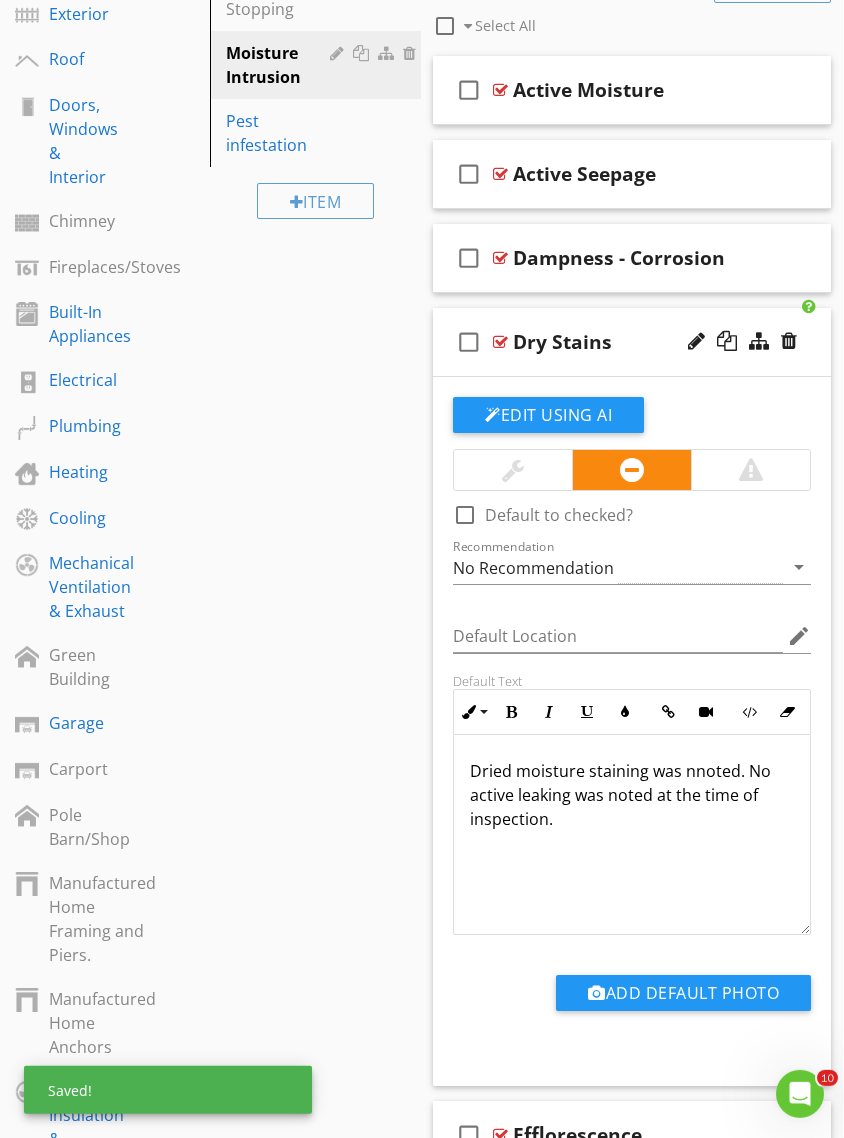 click on "Dried moisture staining was nnoted. No active leaking was noted at the time of inspection." at bounding box center [632, 795] 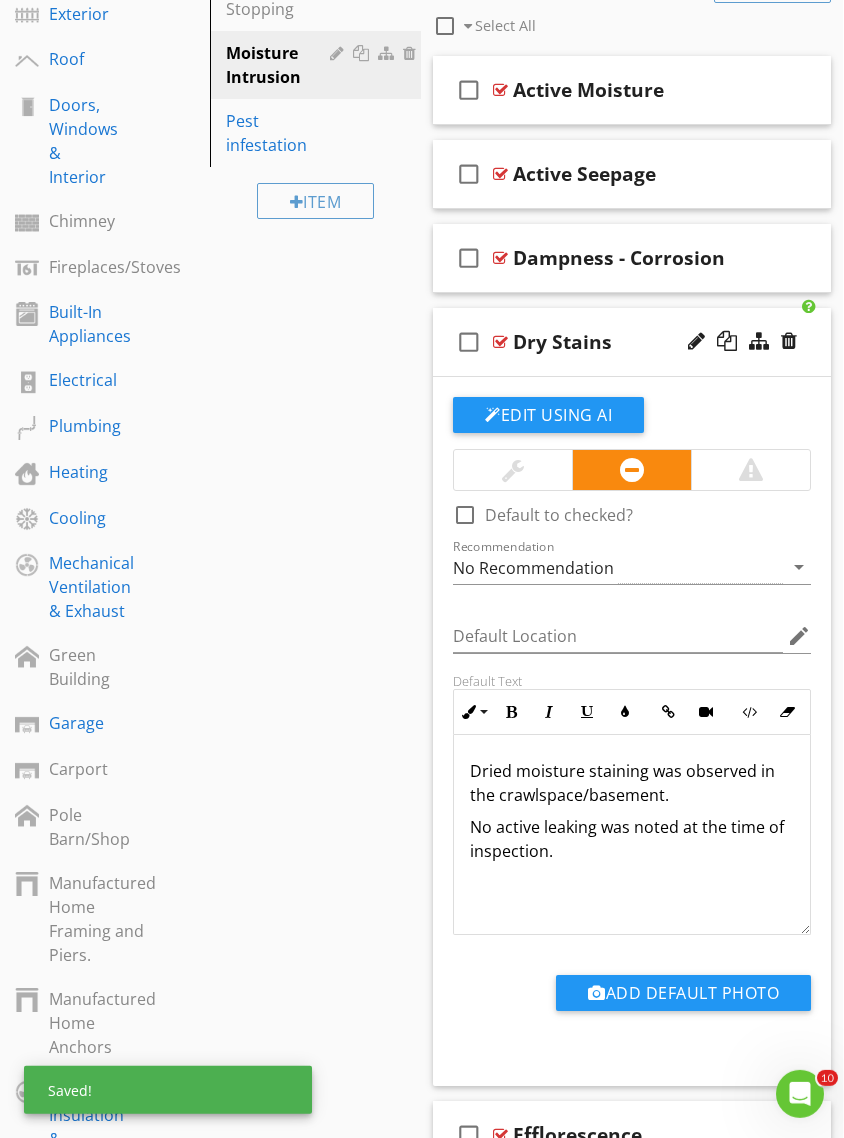 click on "No active leaking was noted at the time of inspection." at bounding box center [632, 839] 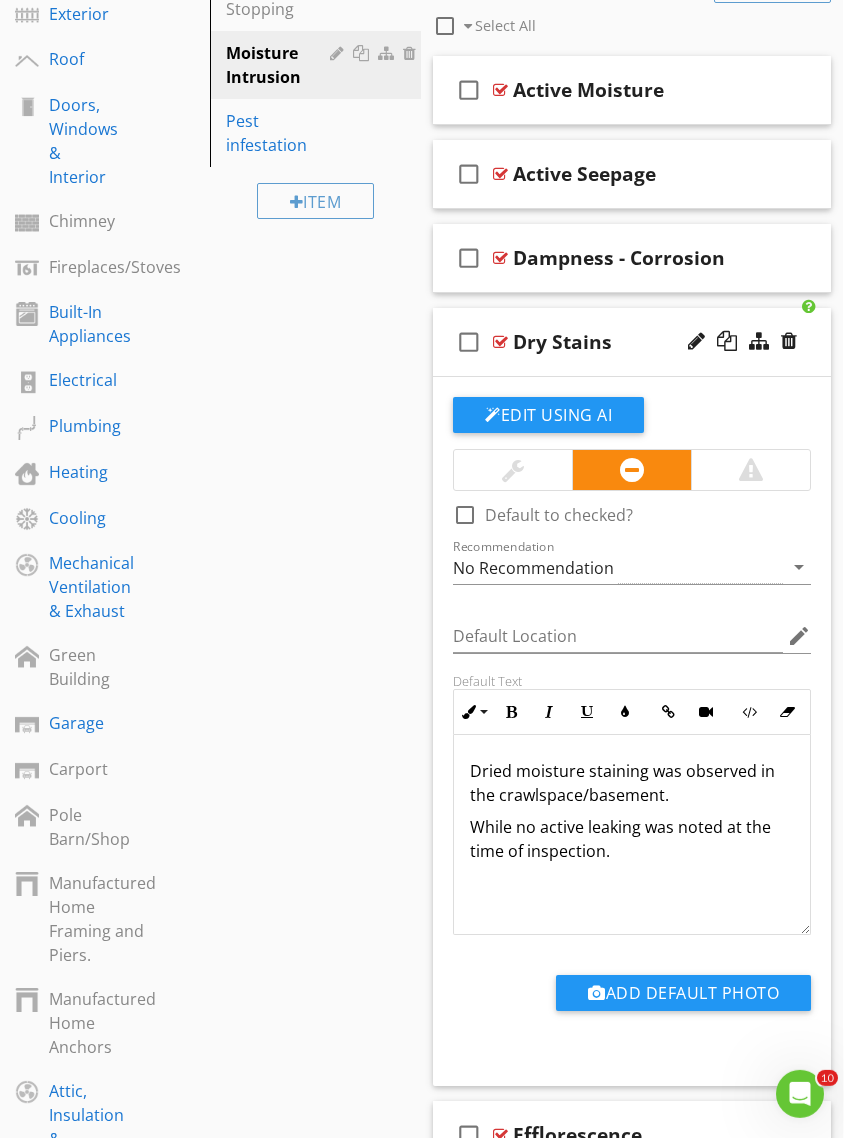 click on "While no active leaking was noted at the time of inspection." at bounding box center [632, 839] 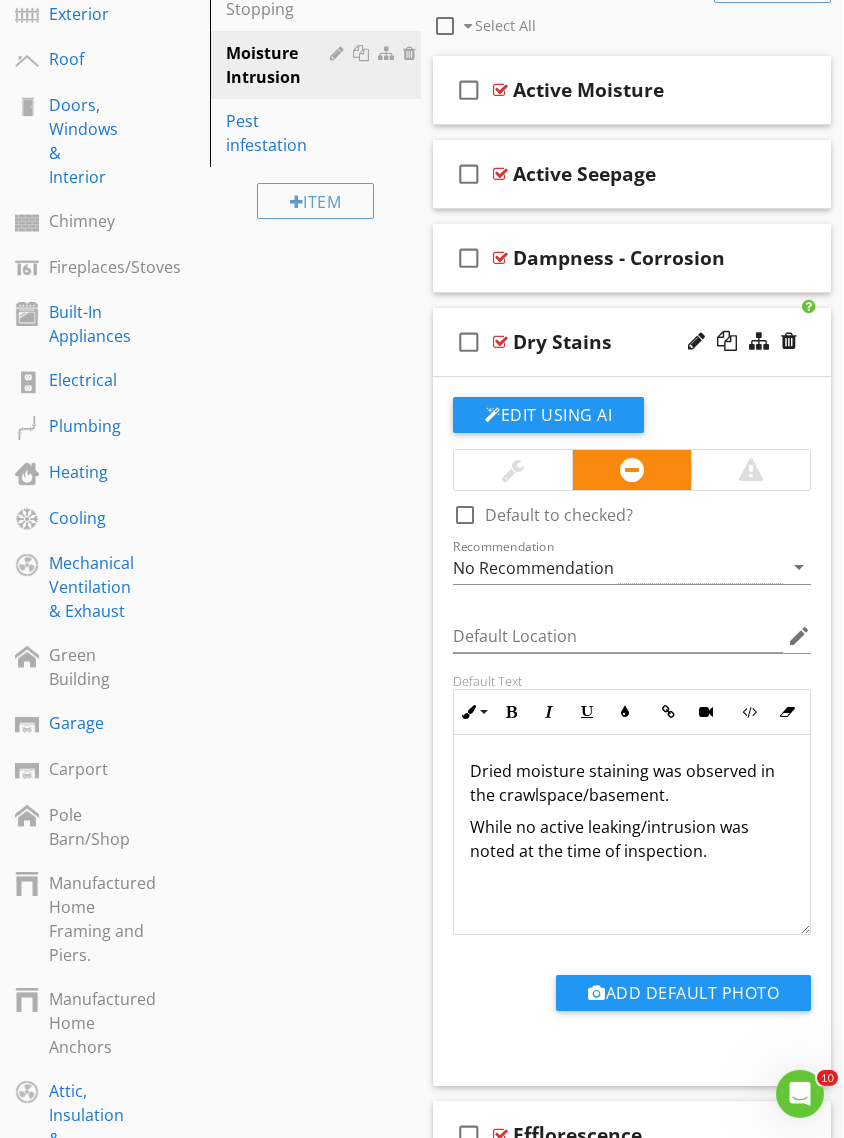 click on "Dried moisture staining was observed in the crawlspace/basement. While no active leaking/intrusion was noted at the time of inspection." at bounding box center [632, 835] 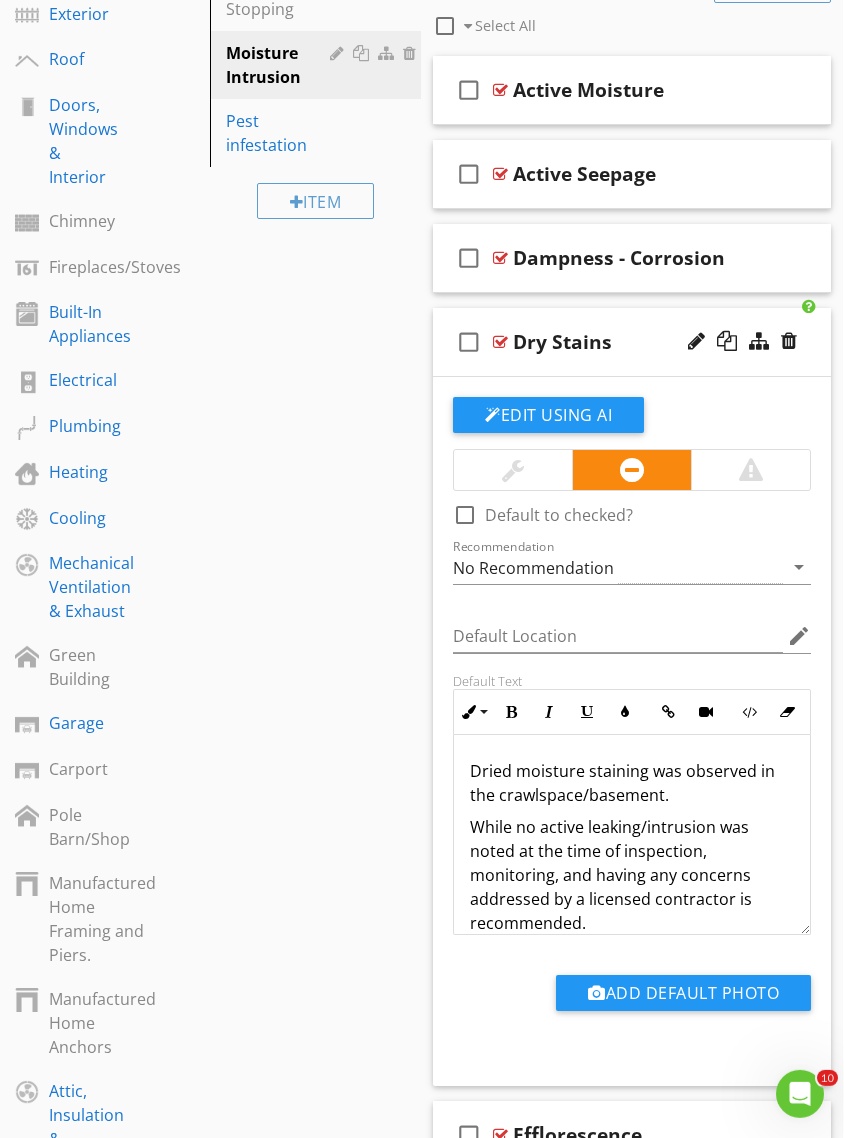 click on "While no active leaking/intrusion was noted at the time of inspection, monitoring, and having any concerns addressed by a licensed contractor is recommended." at bounding box center [632, 875] 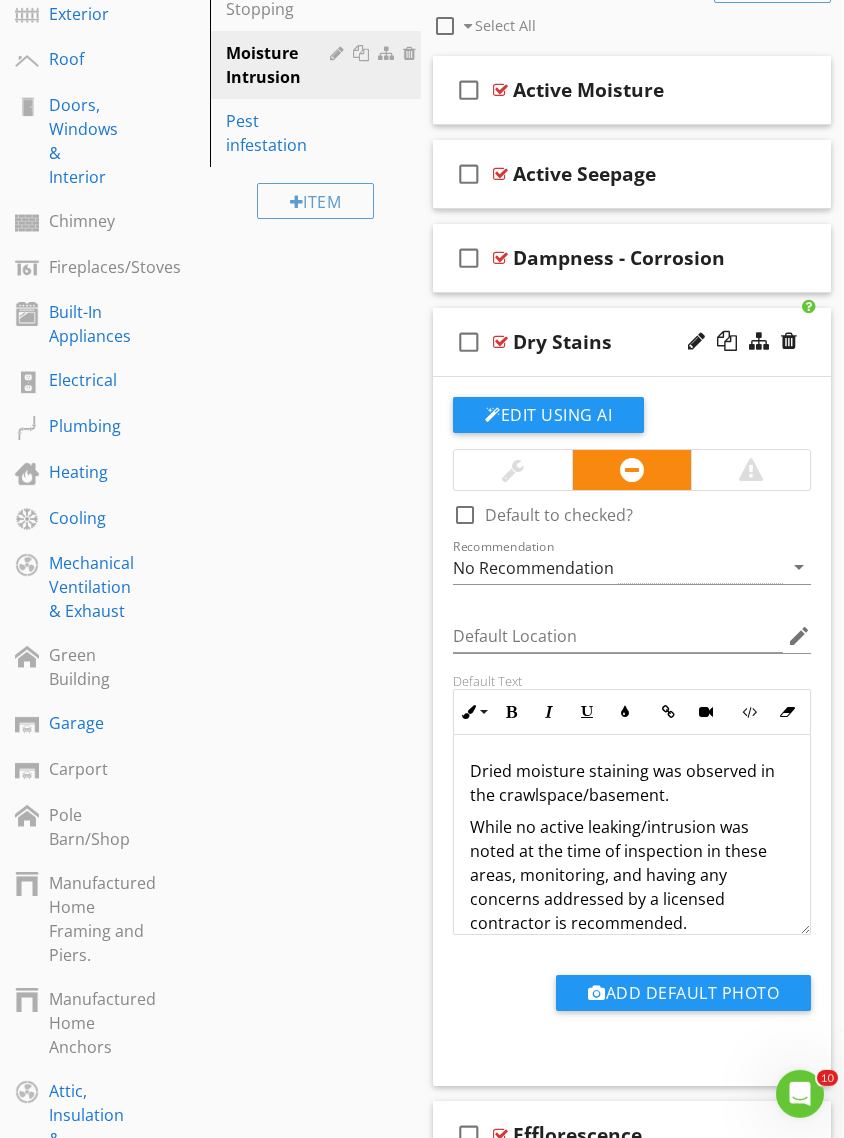 click on "While no active leaking/intrusion was noted at the time of inspection in these areas, monitoring, and having any concerns addressed by a licensed contractor is recommended." at bounding box center [632, 875] 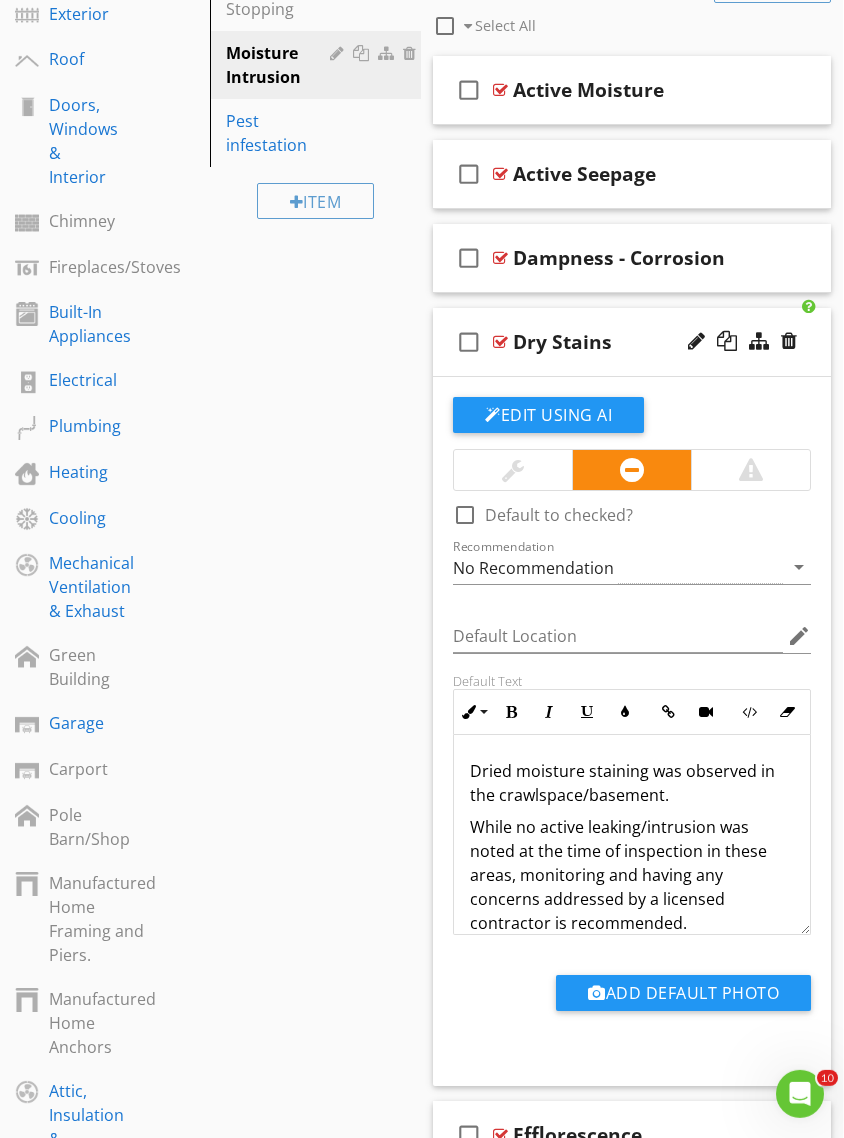 click on "Dry Stains" at bounding box center (562, 342) 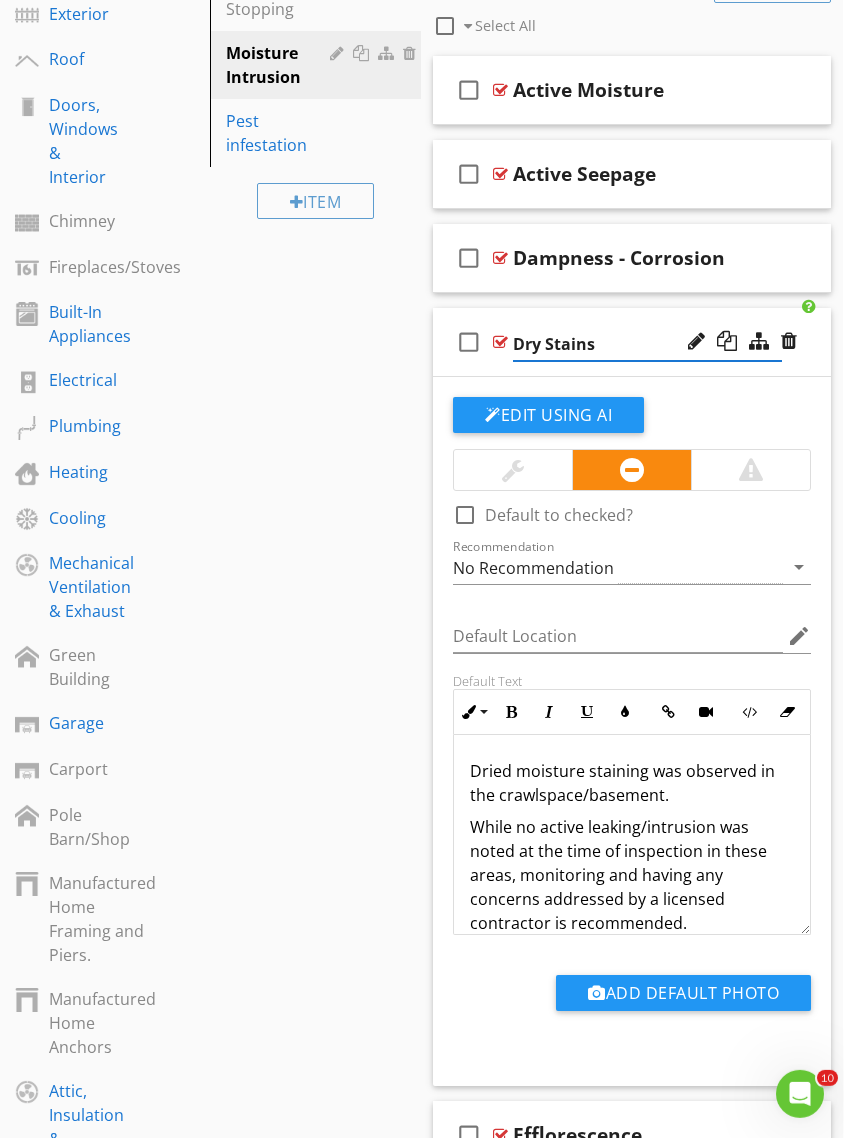 click on "Dry Stains" at bounding box center [647, 344] 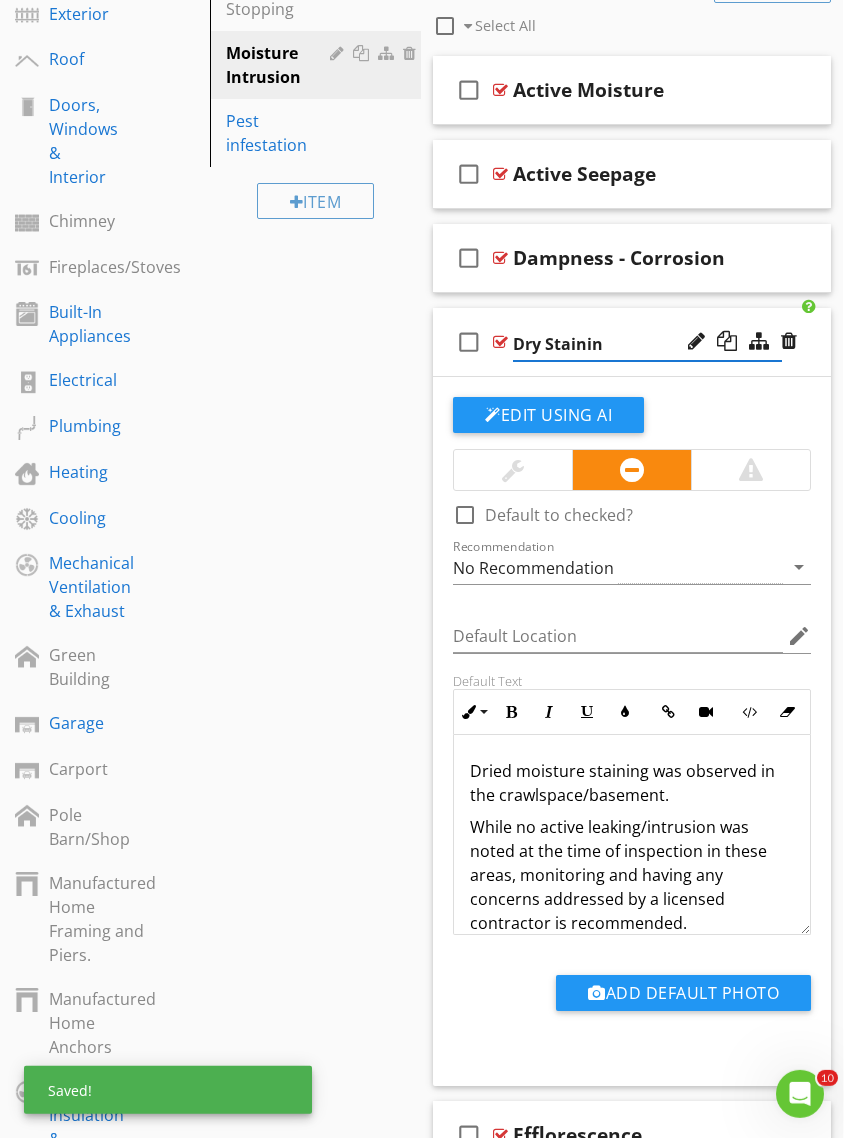 type on "Dry Staining" 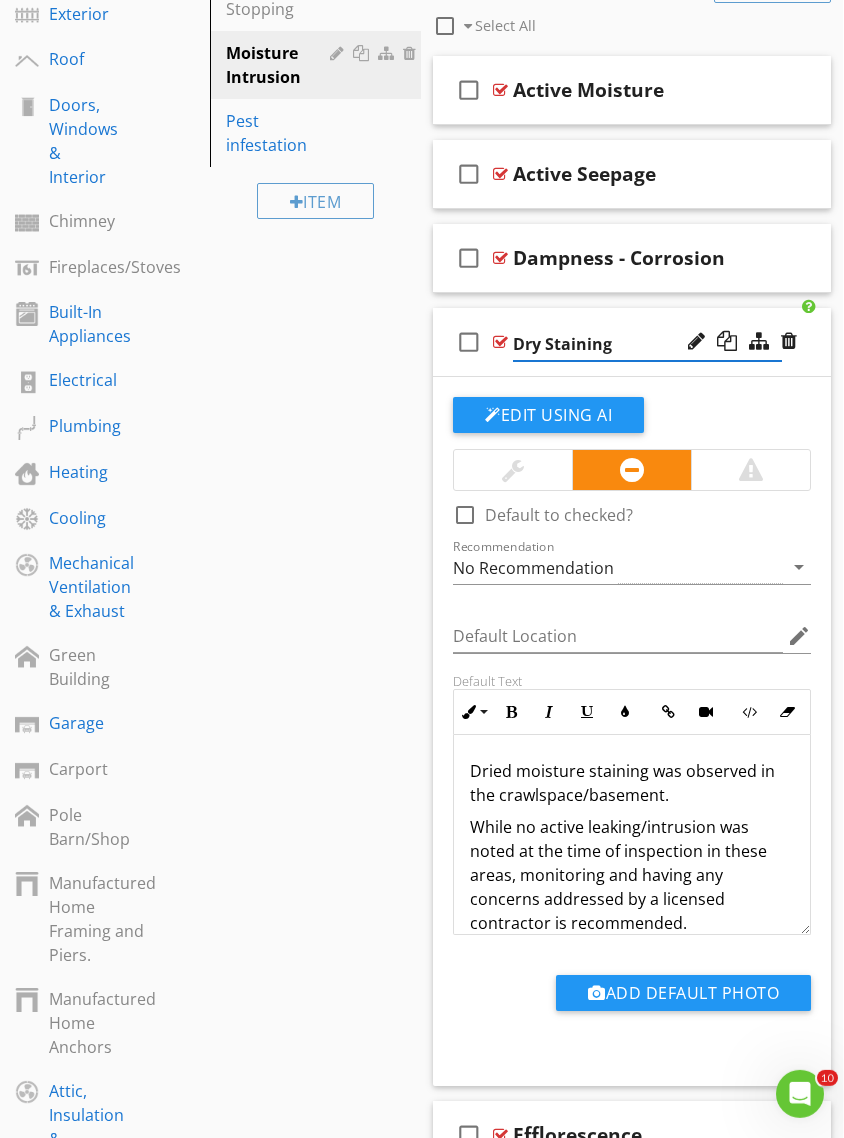 click on "check_box_outline_blank         Dry Staining" at bounding box center (632, 342) 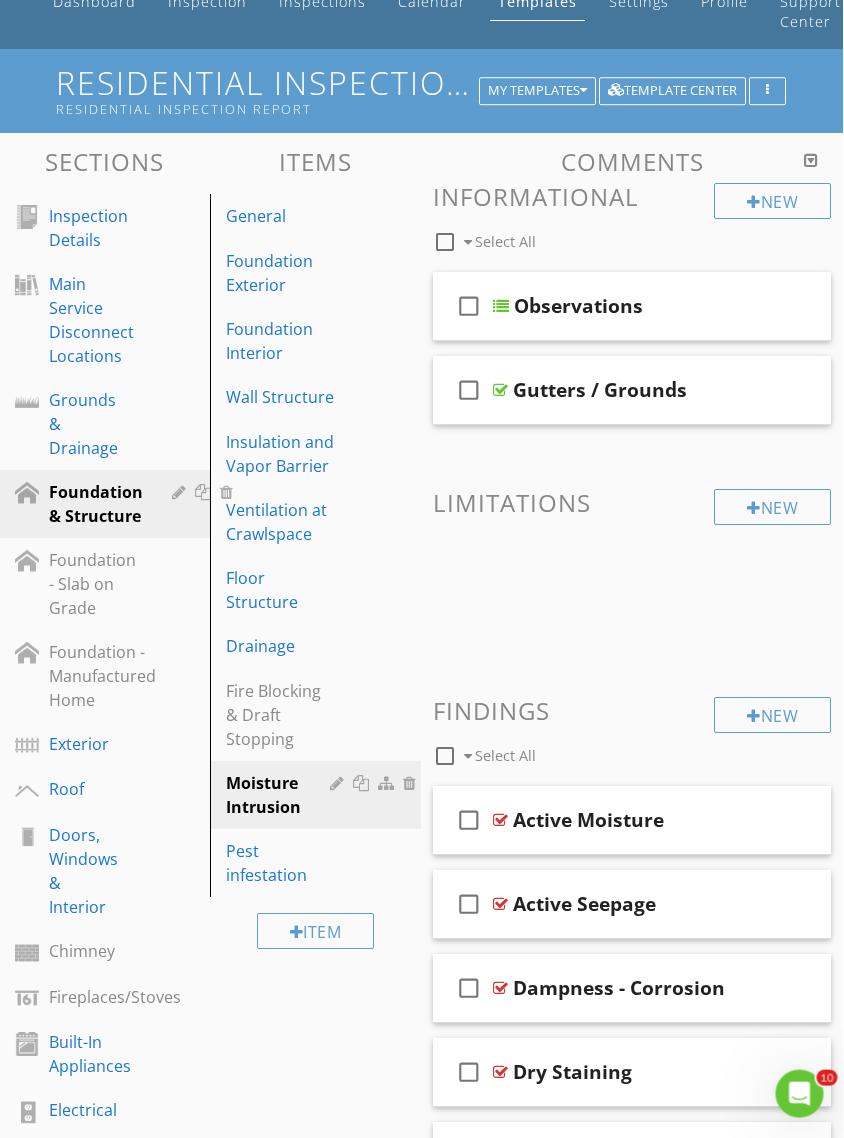 scroll, scrollTop: 0, scrollLeft: 0, axis: both 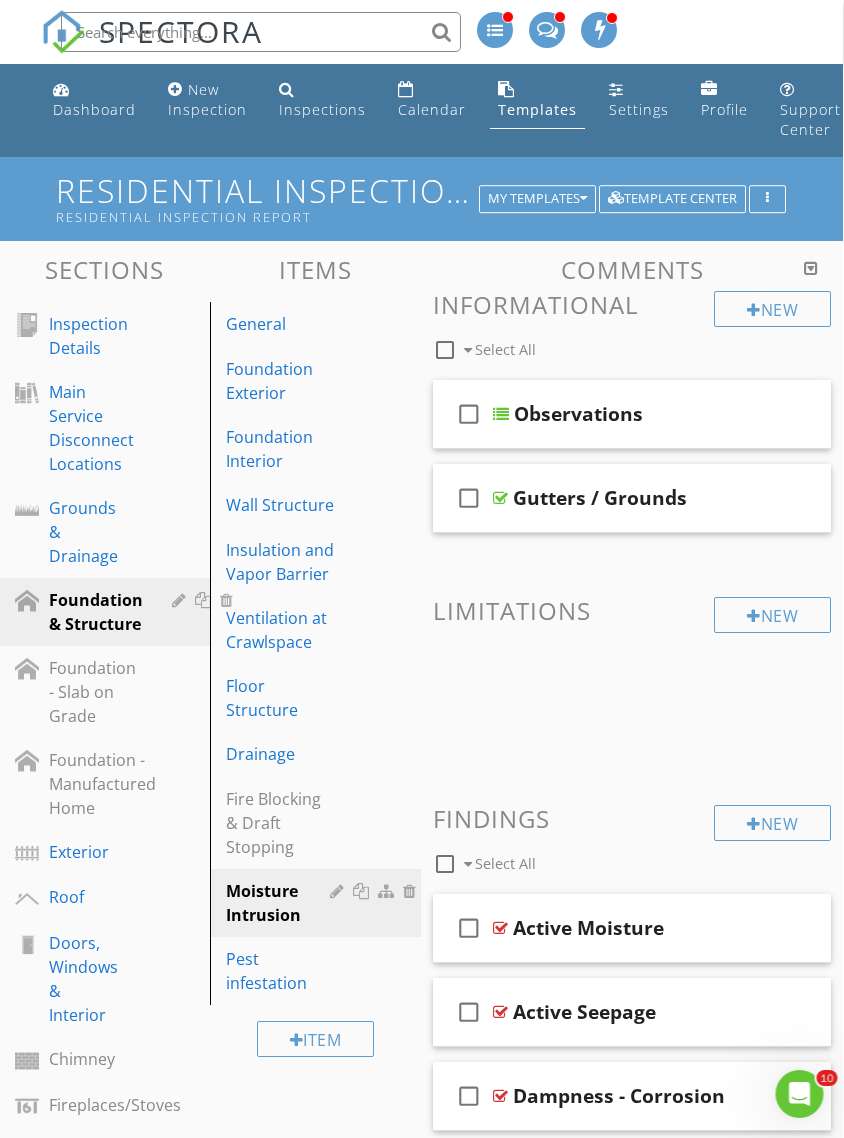 click on "Dashboard" at bounding box center (95, 100) 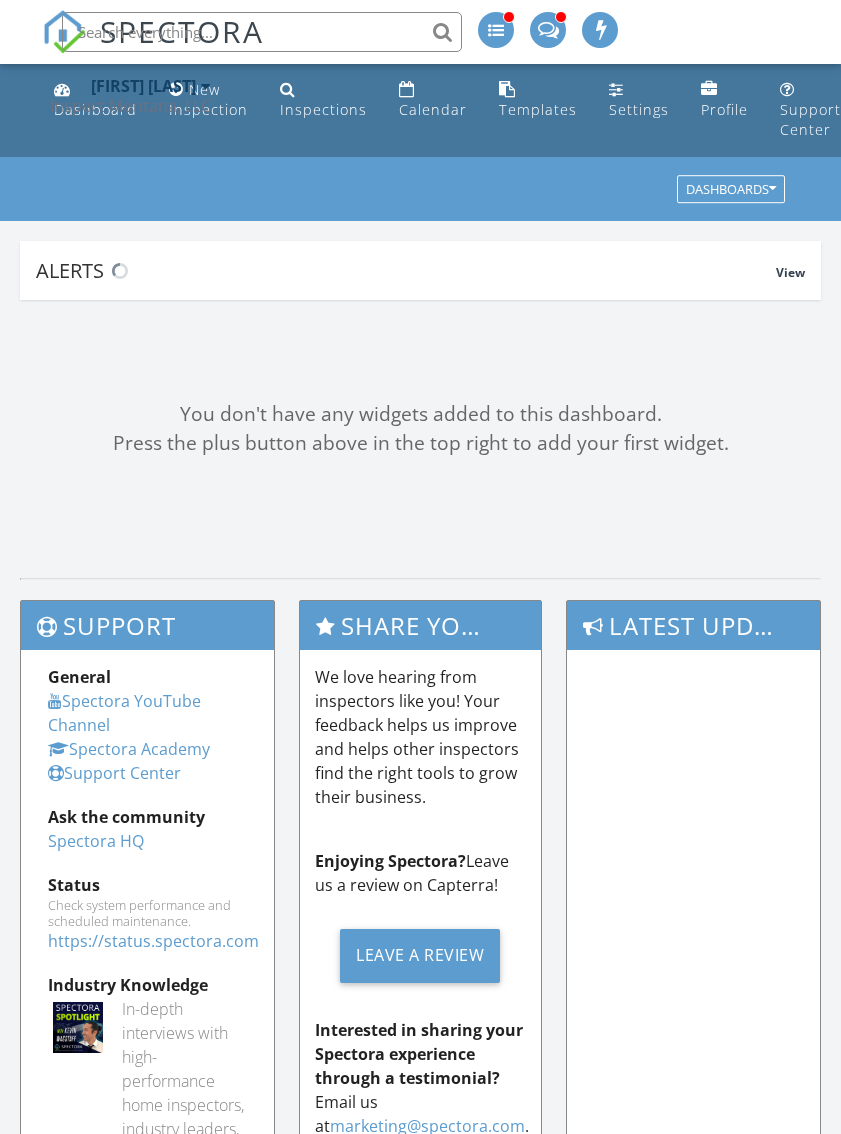 scroll, scrollTop: 0, scrollLeft: 0, axis: both 